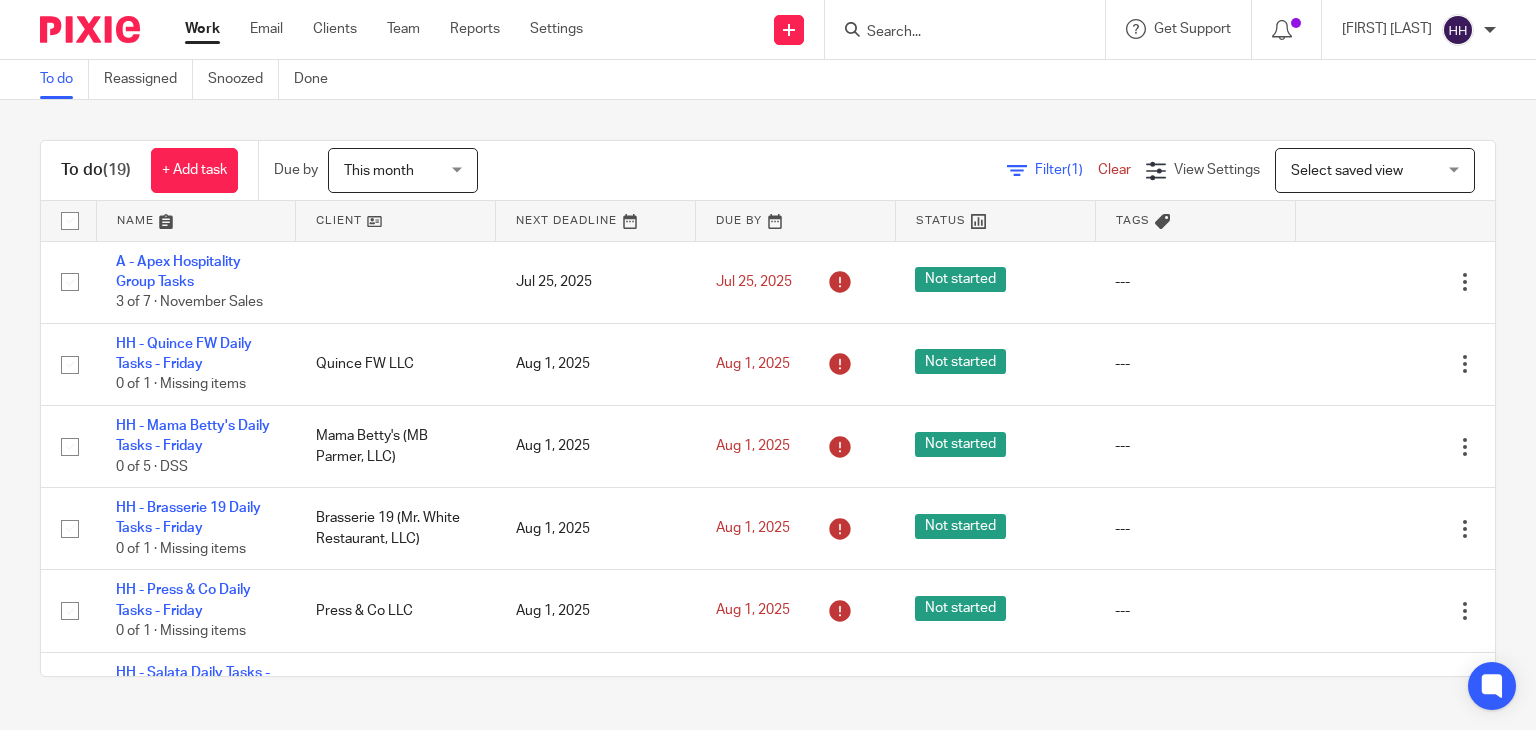 scroll, scrollTop: 0, scrollLeft: 0, axis: both 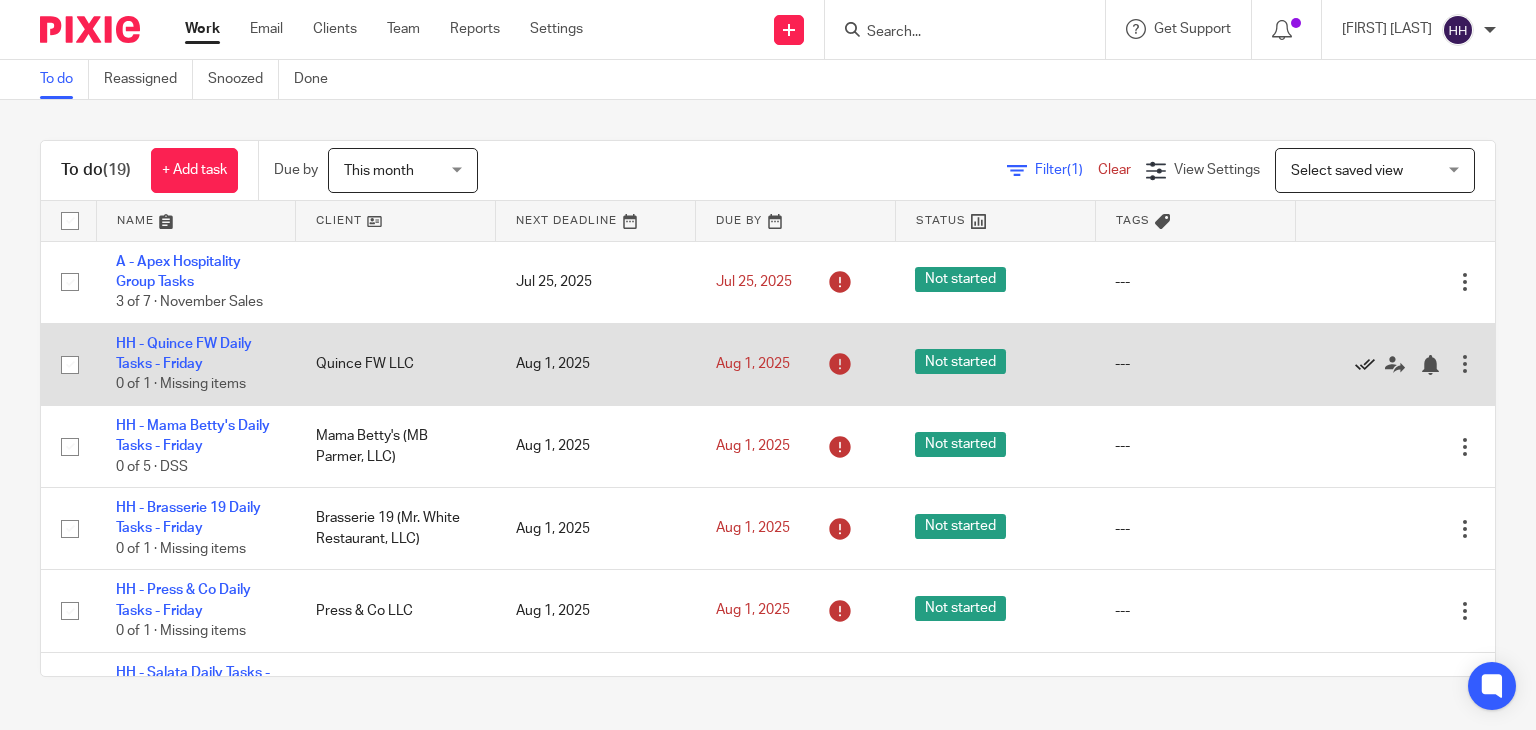click at bounding box center [1365, 365] 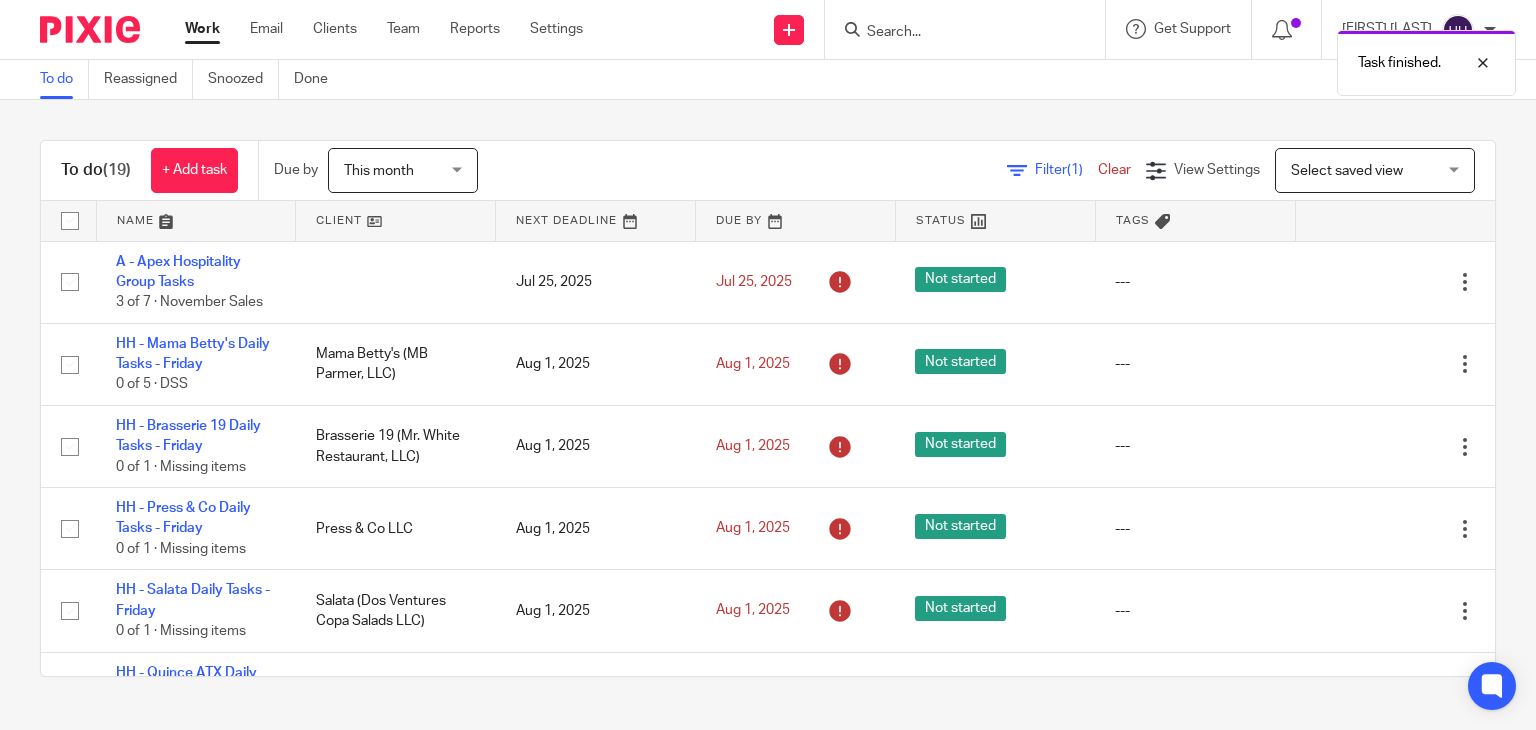 click at bounding box center (1365, 365) 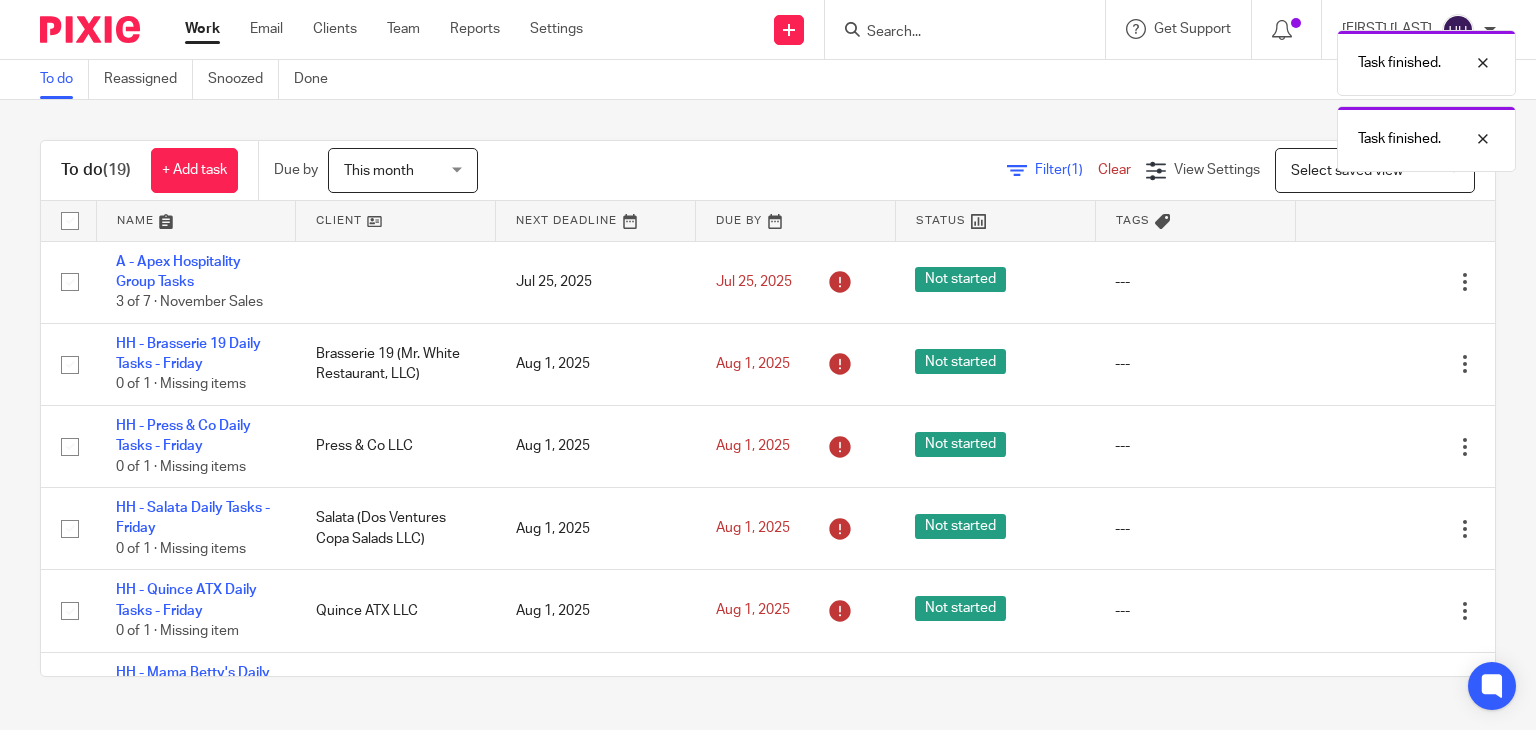 click at bounding box center (1365, 365) 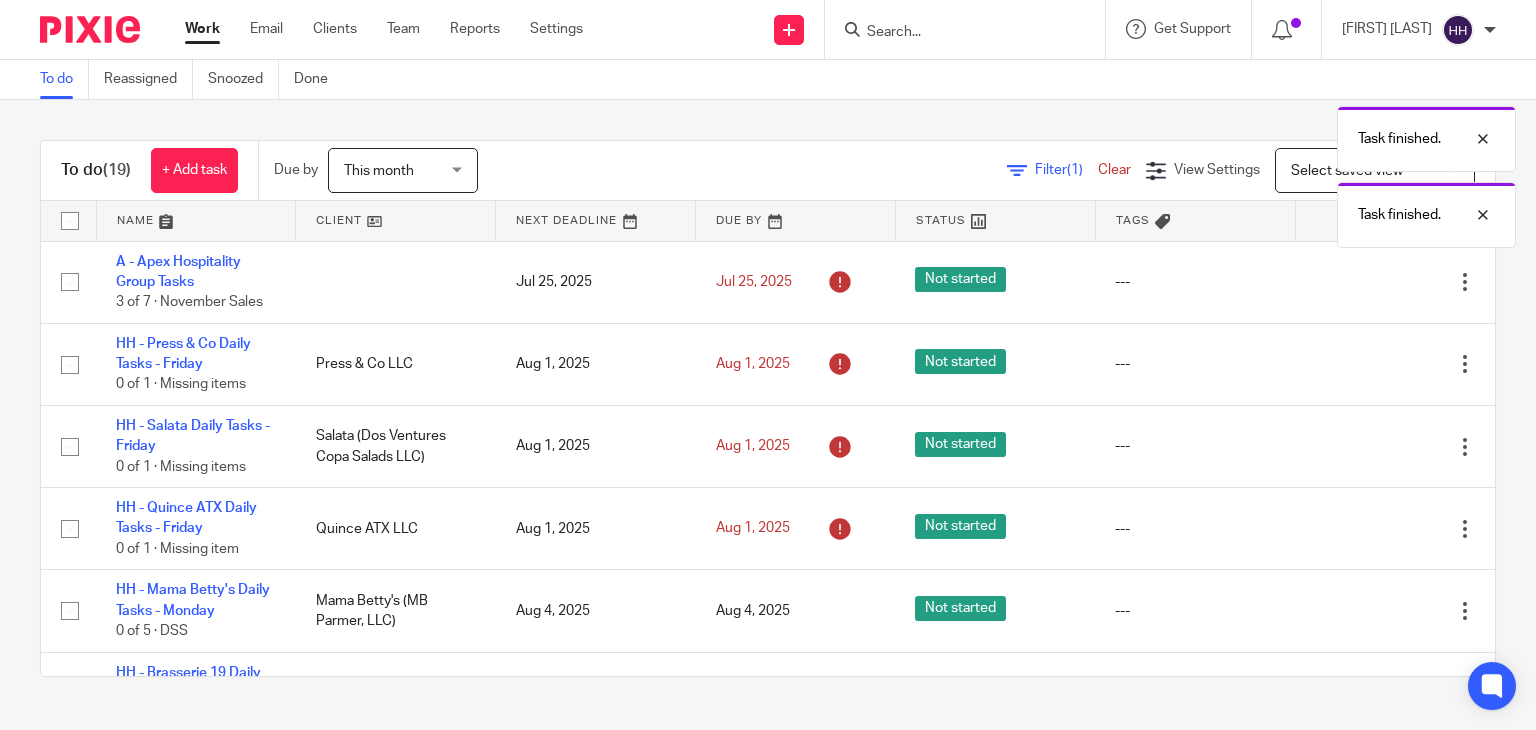 click at bounding box center [1365, 365] 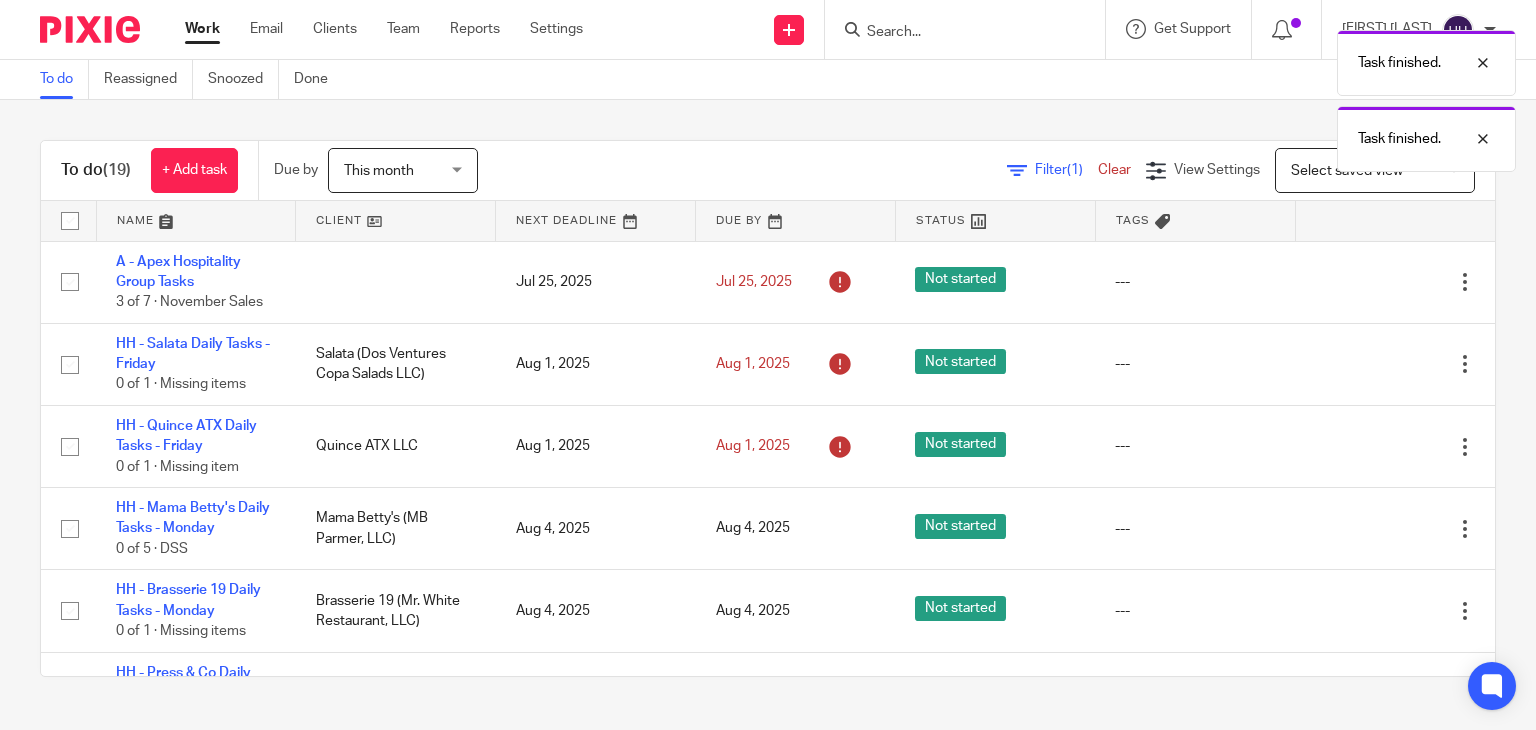 click at bounding box center [1365, 365] 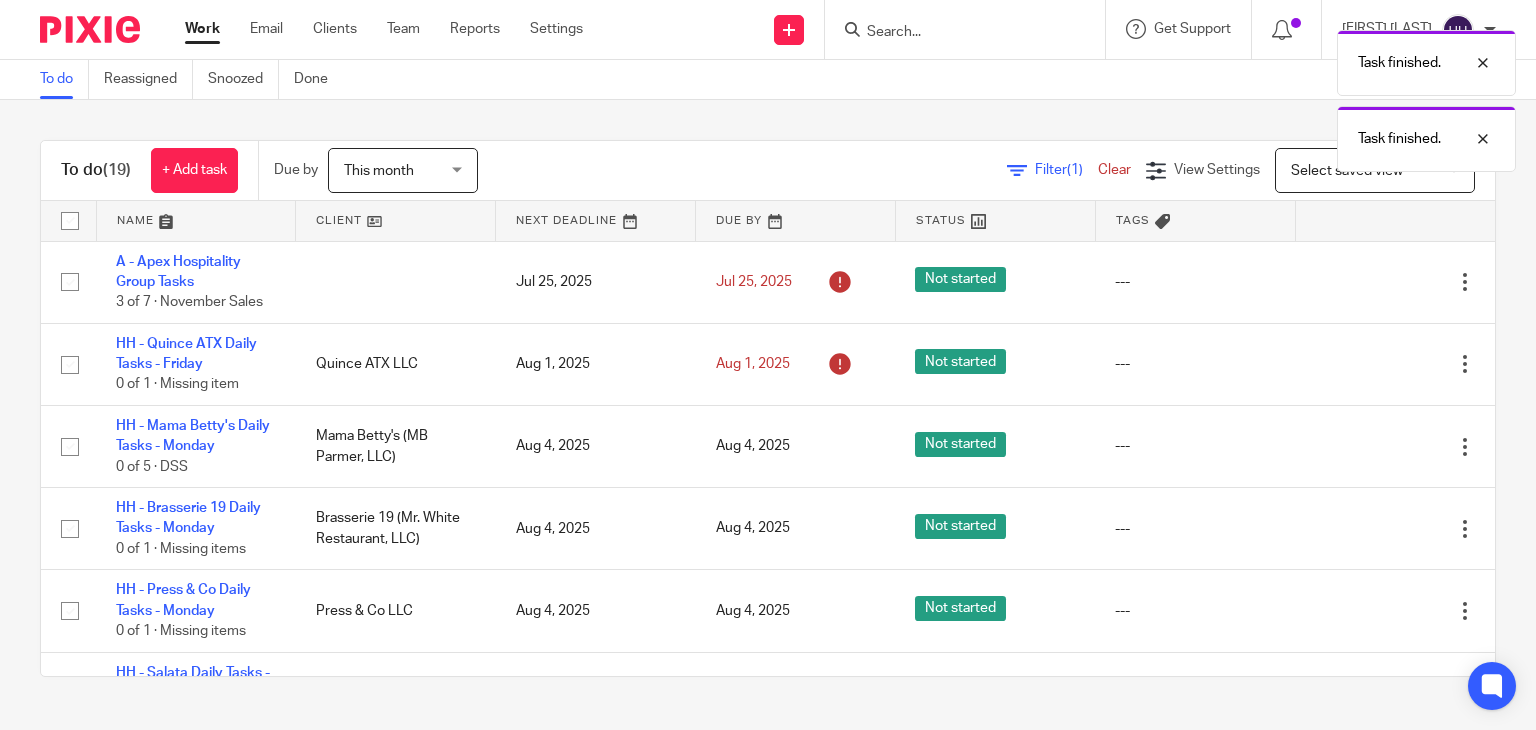 click at bounding box center [1365, 365] 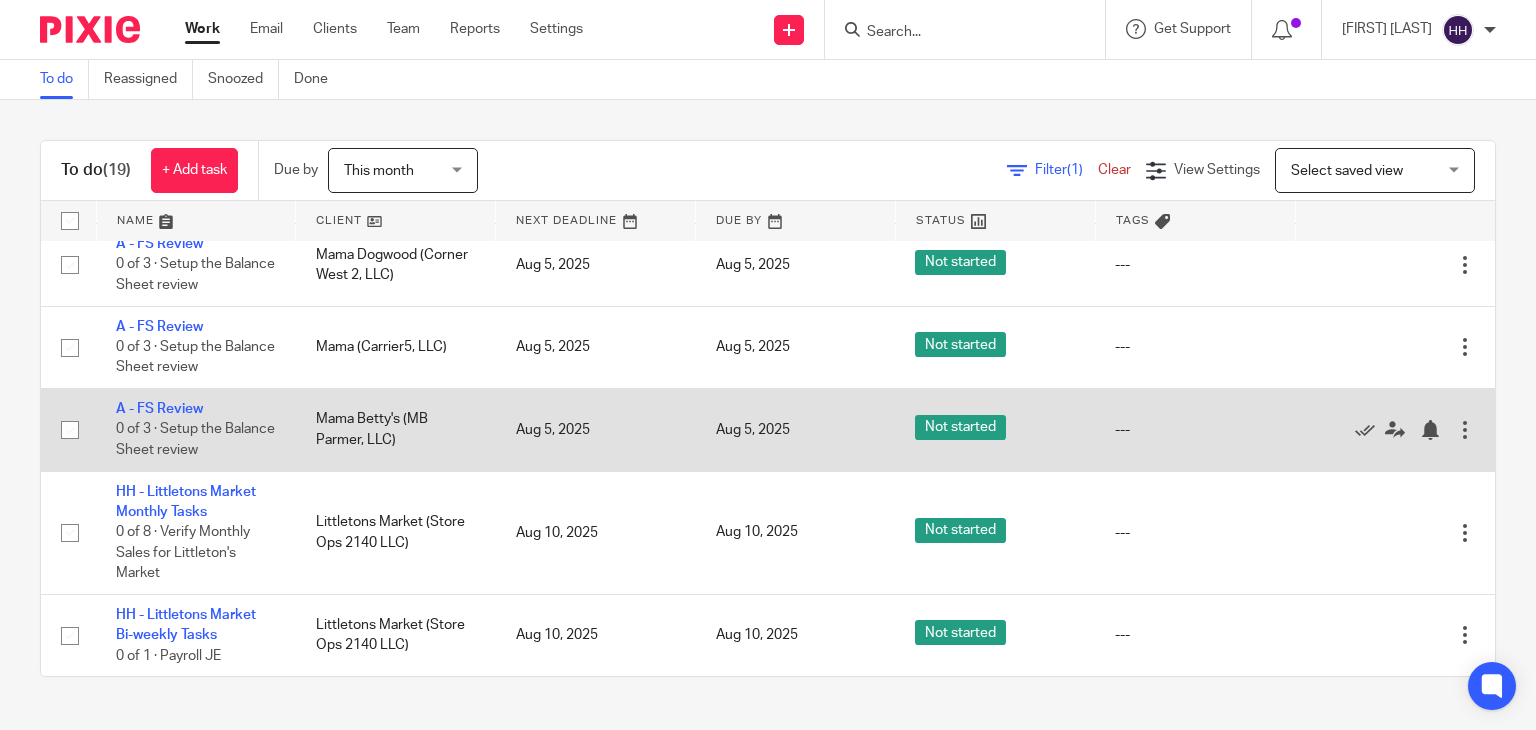 scroll, scrollTop: 580, scrollLeft: 0, axis: vertical 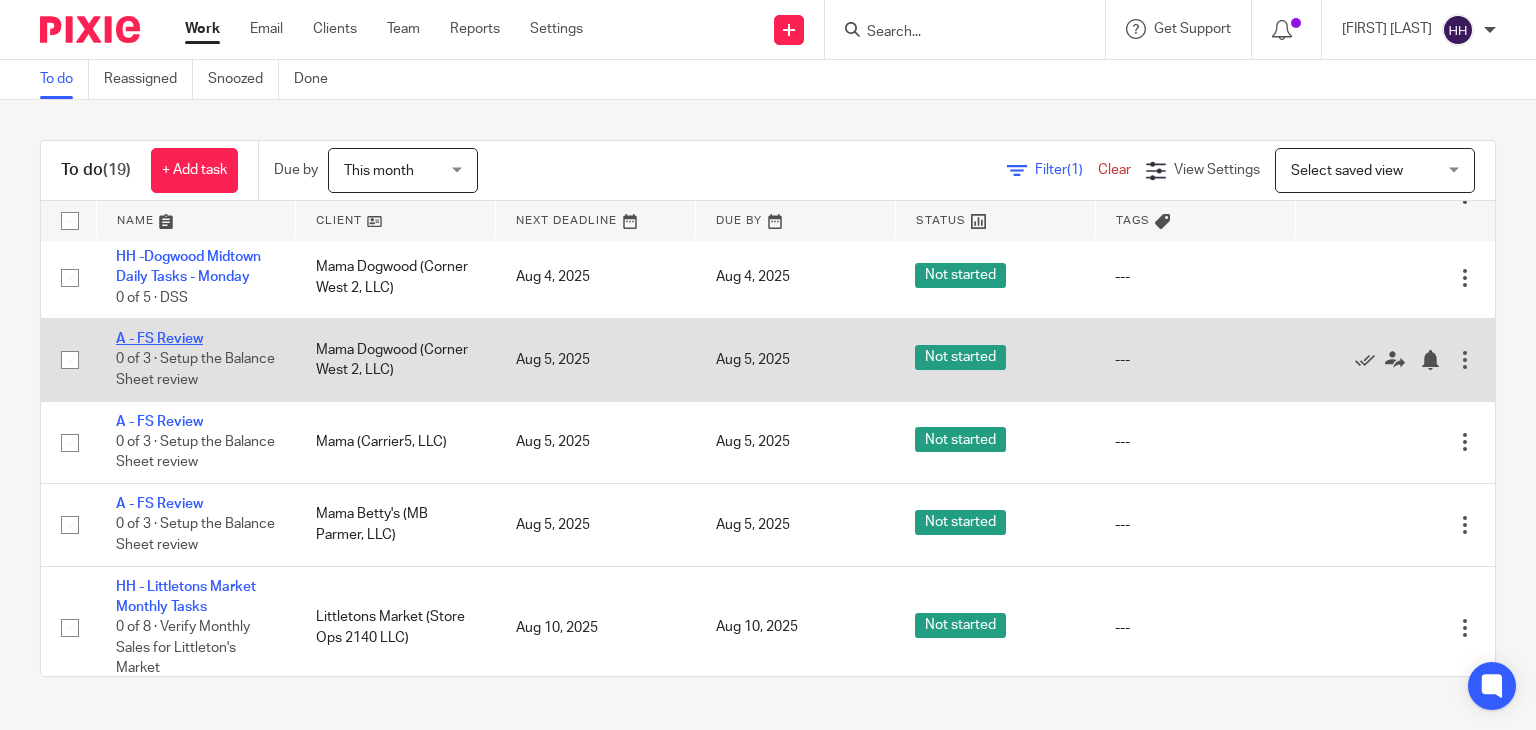 click on "A - FS Review" at bounding box center [159, 339] 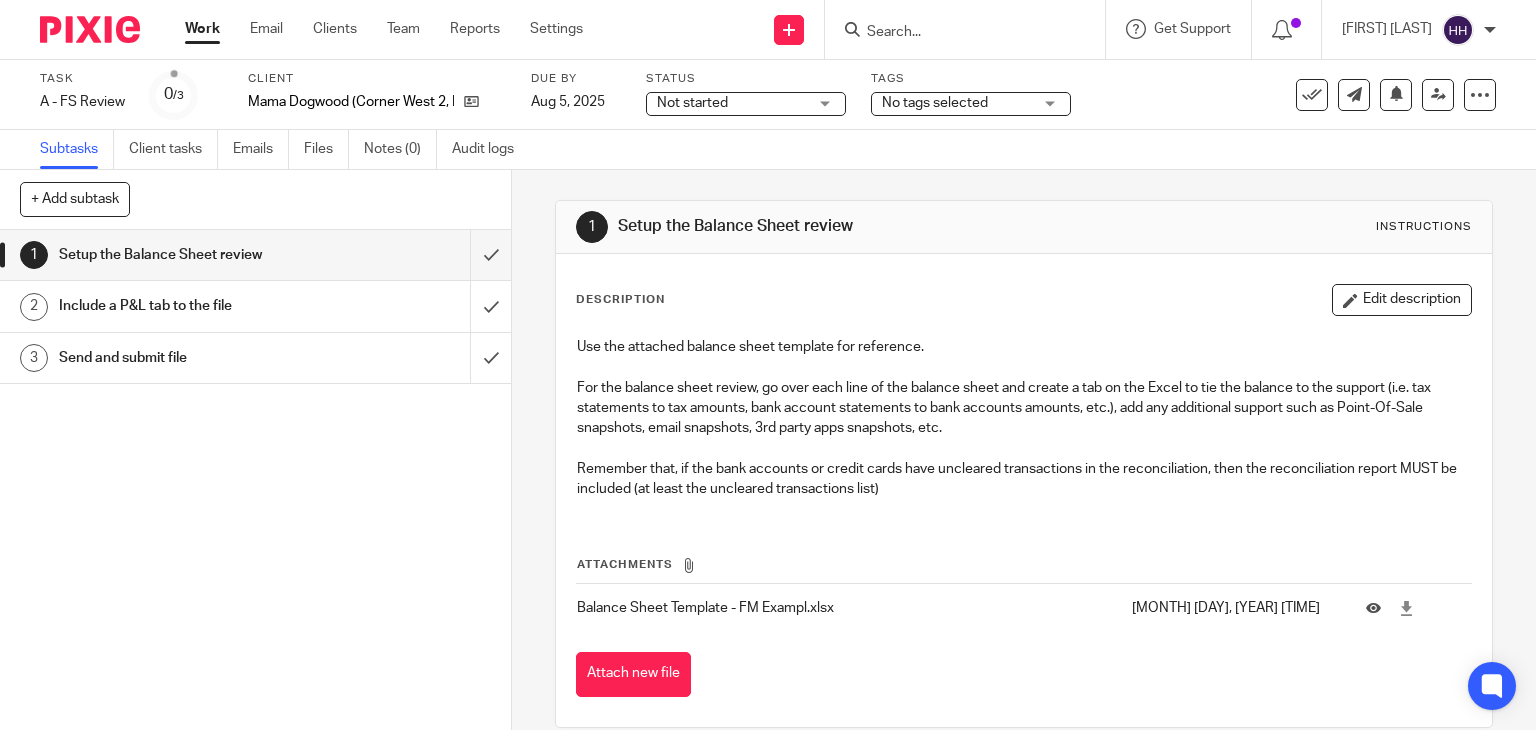 scroll, scrollTop: 0, scrollLeft: 0, axis: both 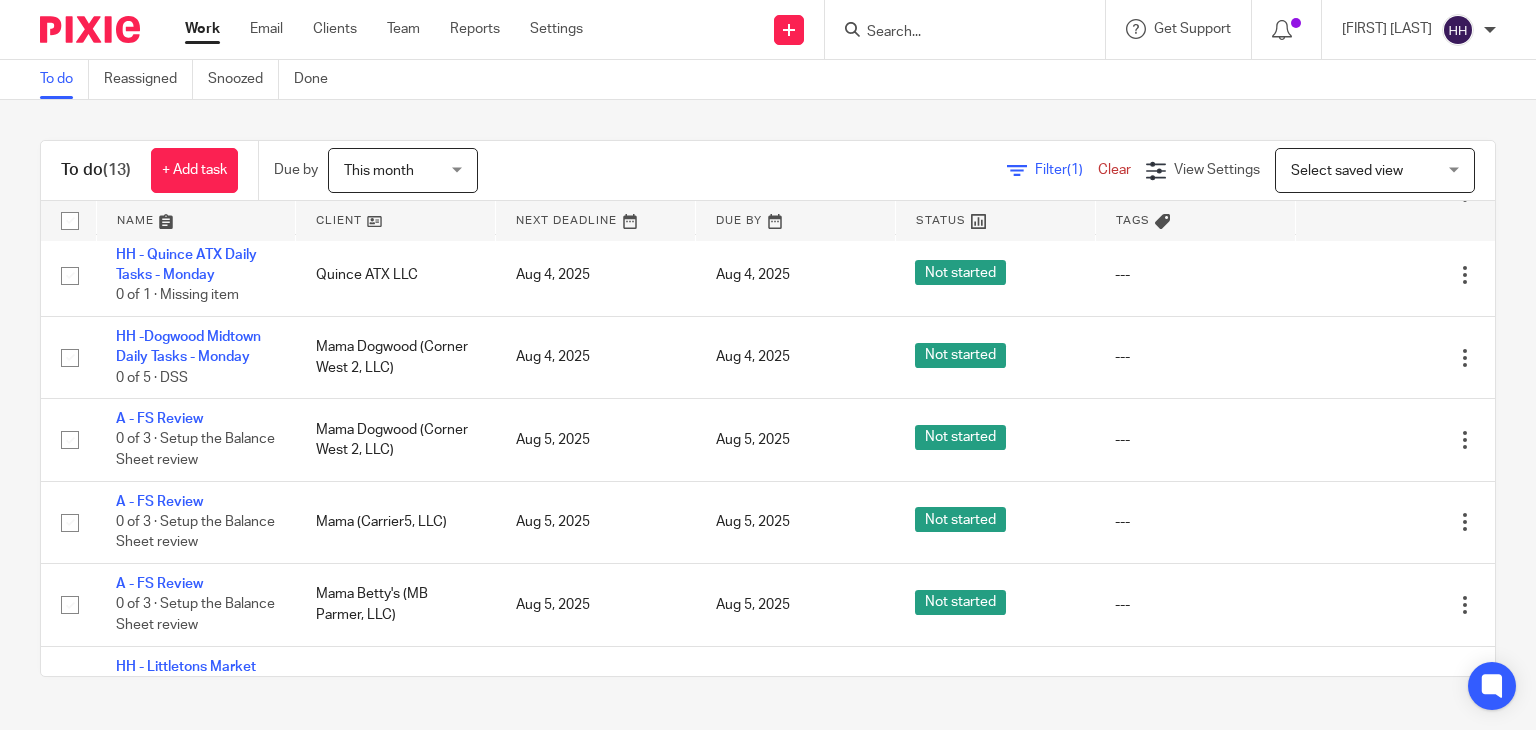 click on "To do
(13)   + Add task    Due by
This month
This month
Today
Tomorrow
This week
Next week
This month
Next month
All
this_month     Filter
(1) Clear     View Settings   View Settings     (1) Filters   Clear   Save     Manage saved views
Select saved view
Select saved view
Select saved view
Name     Client     Next Deadline     Due By     Status   Tags       A - Apex Hospitality Group Tasks
3
of
7 ·
November Sales
Jul 25, 2025
Jul 25, 2025
Not started
---             Edit task
Delete
HH - Mama Betty's Daily Tasks - Monday
Aug 4, 2025" at bounding box center (768, 408) 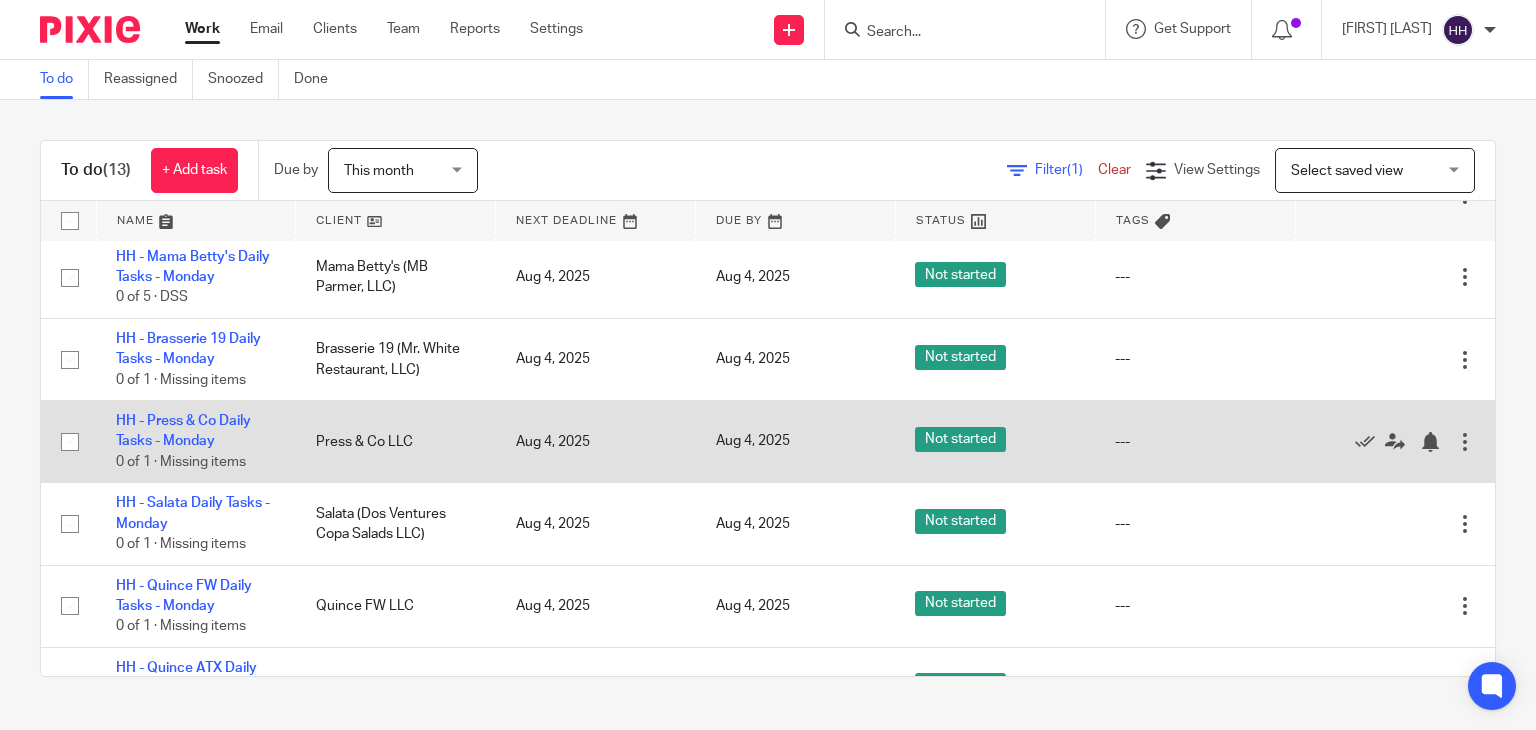 scroll, scrollTop: 0, scrollLeft: 0, axis: both 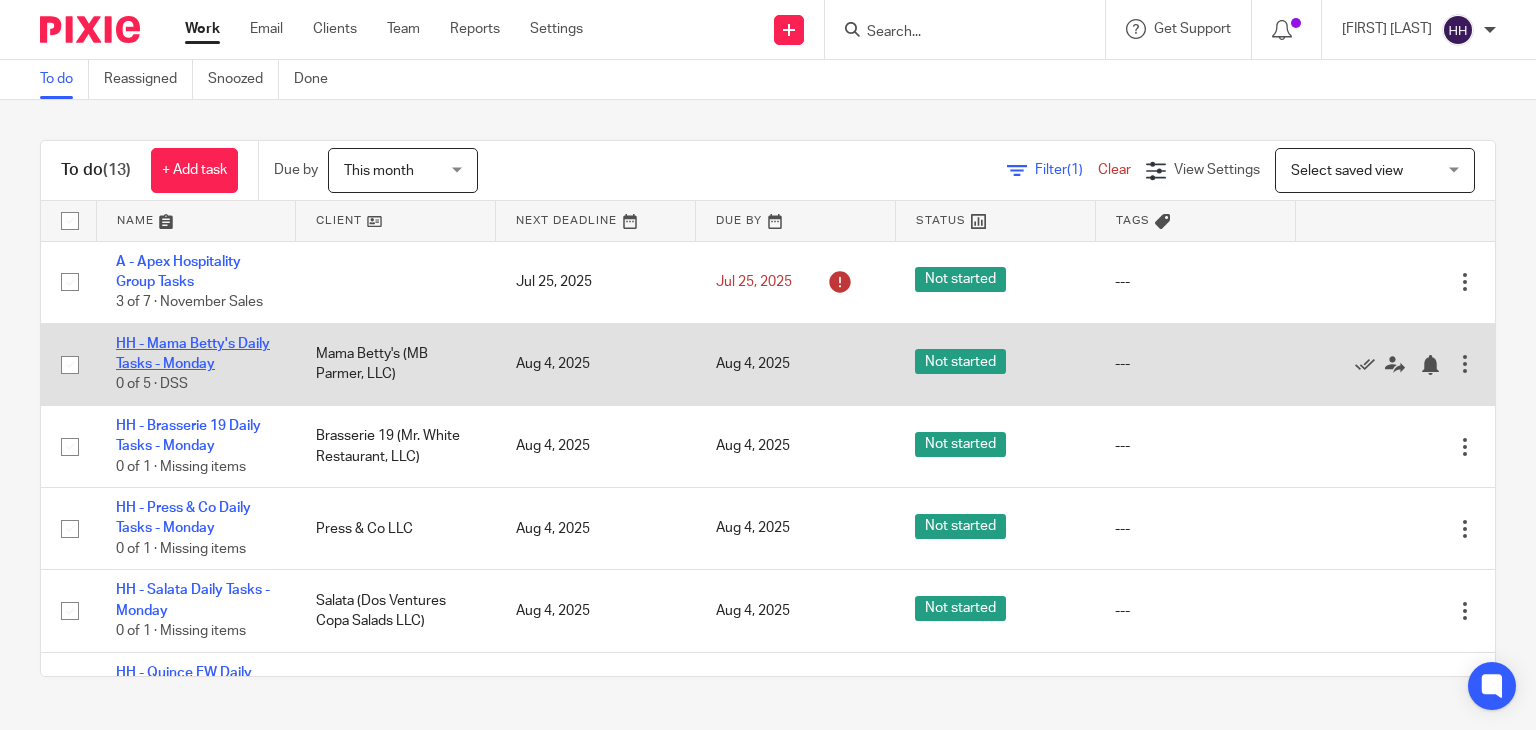 click on "HH - Mama Betty's Daily Tasks - Monday" at bounding box center (193, 354) 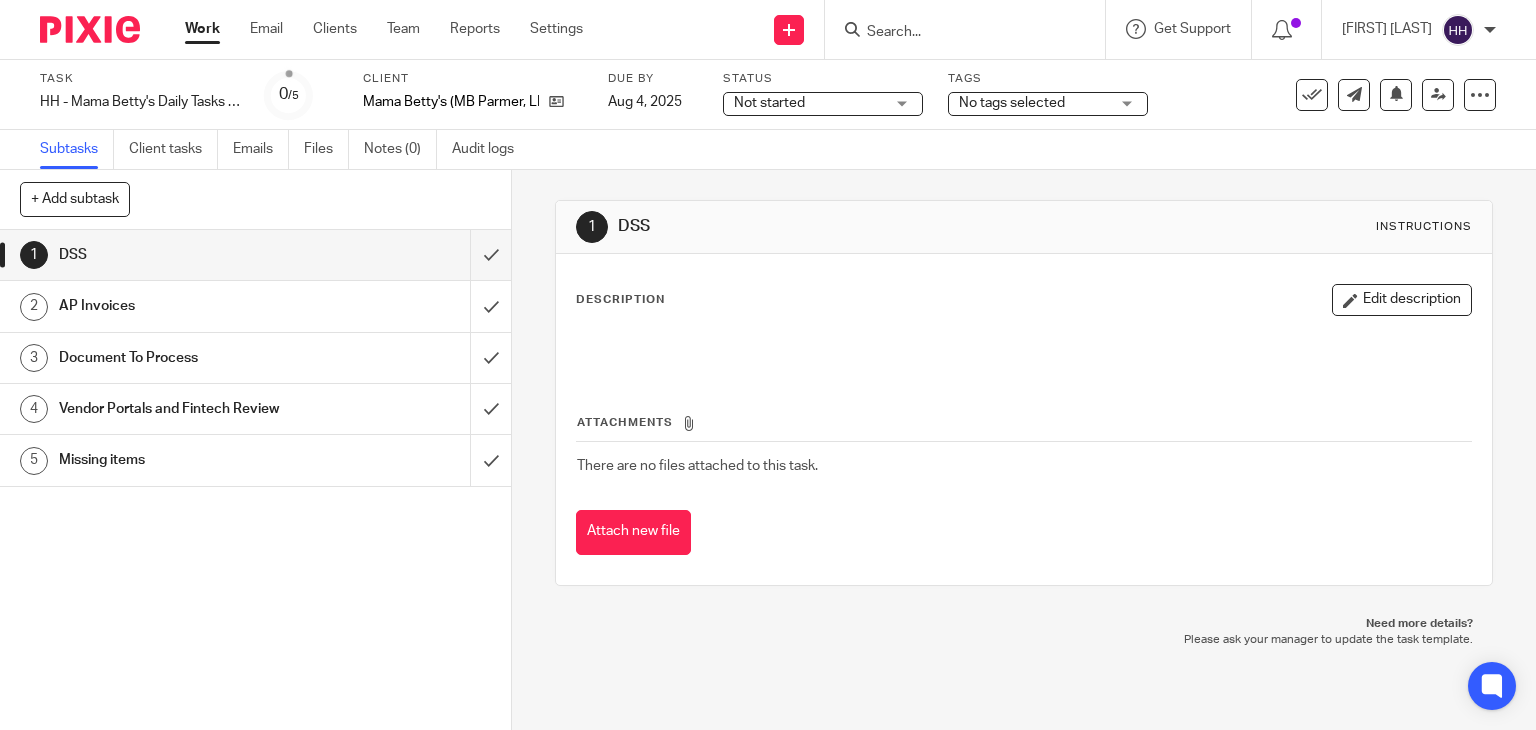 scroll, scrollTop: 0, scrollLeft: 0, axis: both 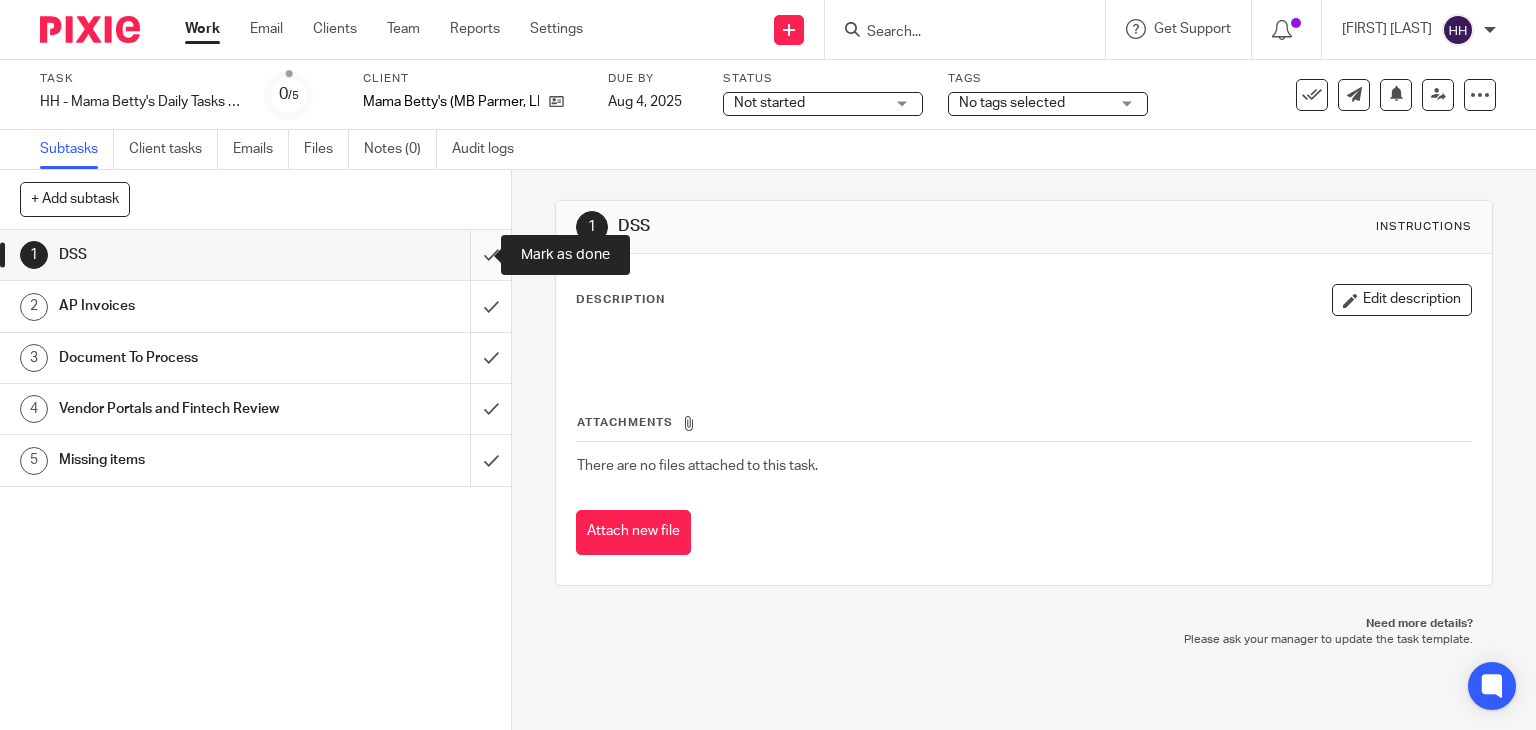 click at bounding box center [255, 255] 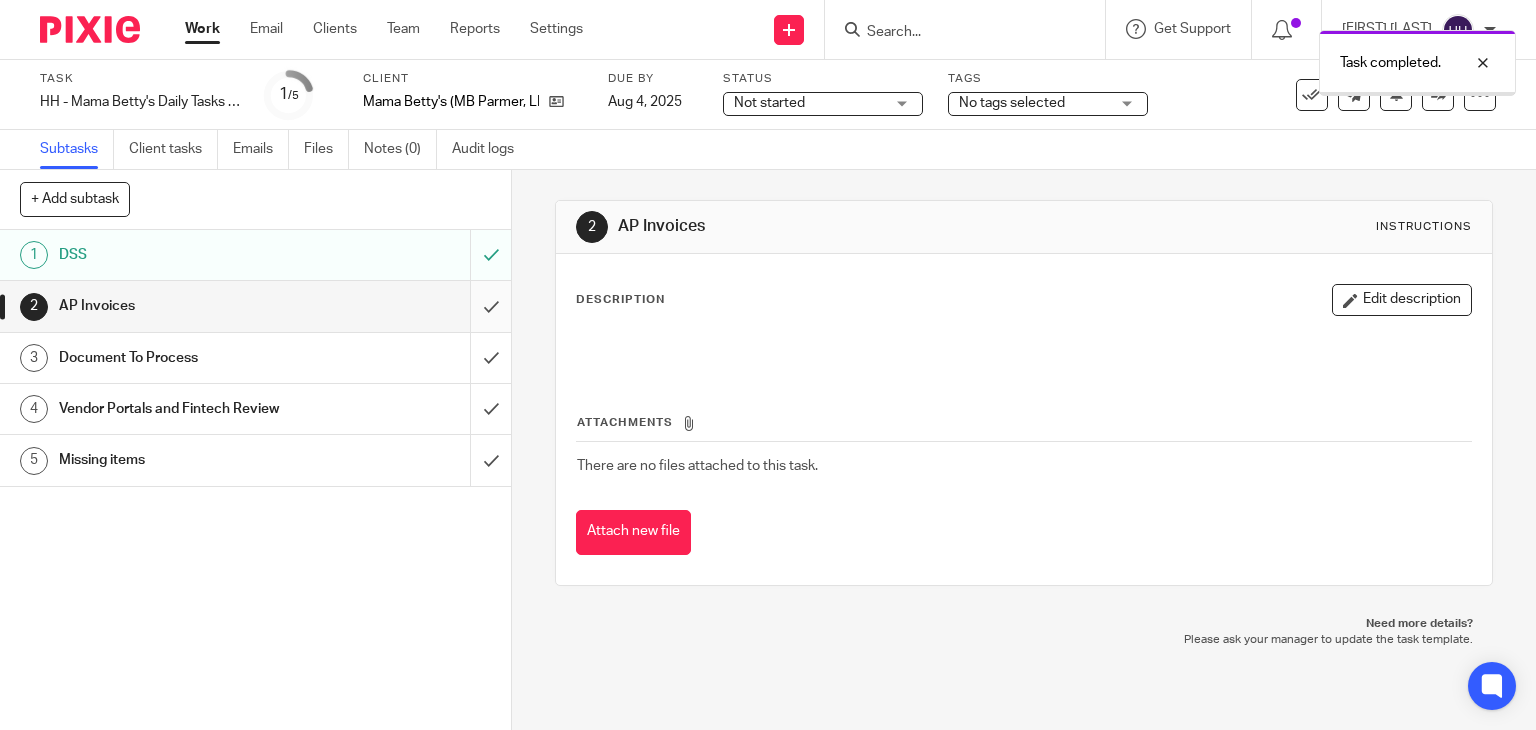scroll, scrollTop: 0, scrollLeft: 0, axis: both 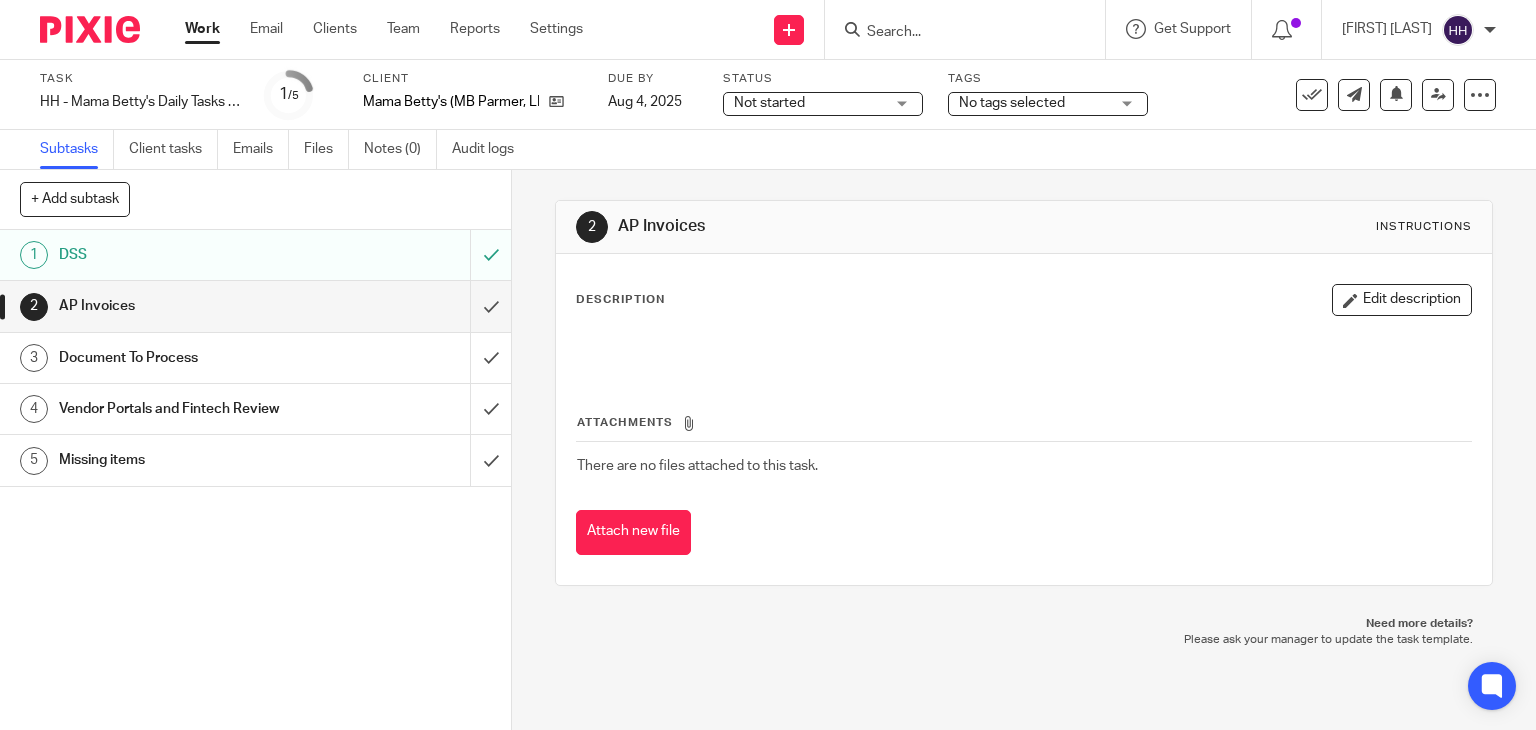 drag, startPoint x: 474, startPoint y: 295, endPoint x: 351, endPoint y: 334, distance: 129.03488 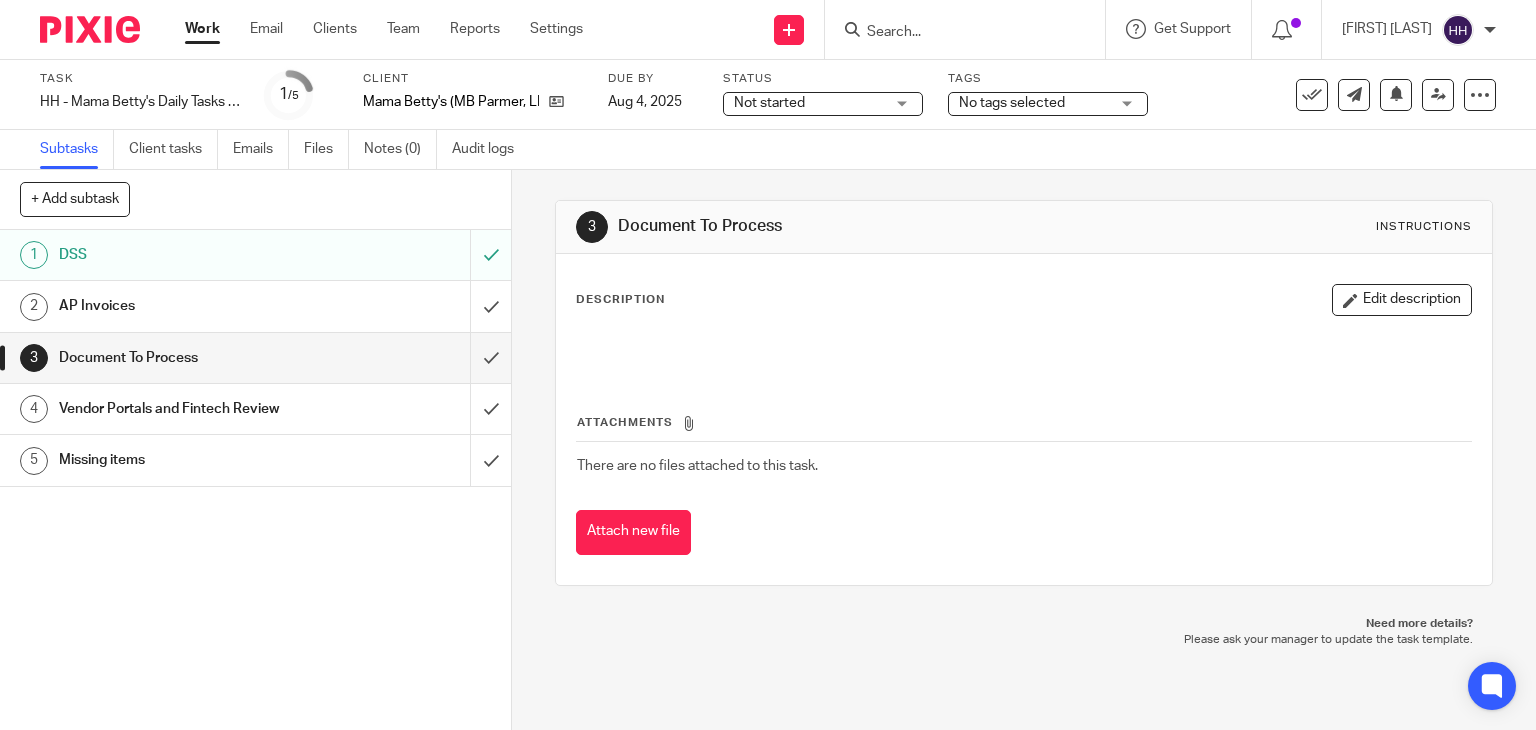 scroll, scrollTop: 0, scrollLeft: 0, axis: both 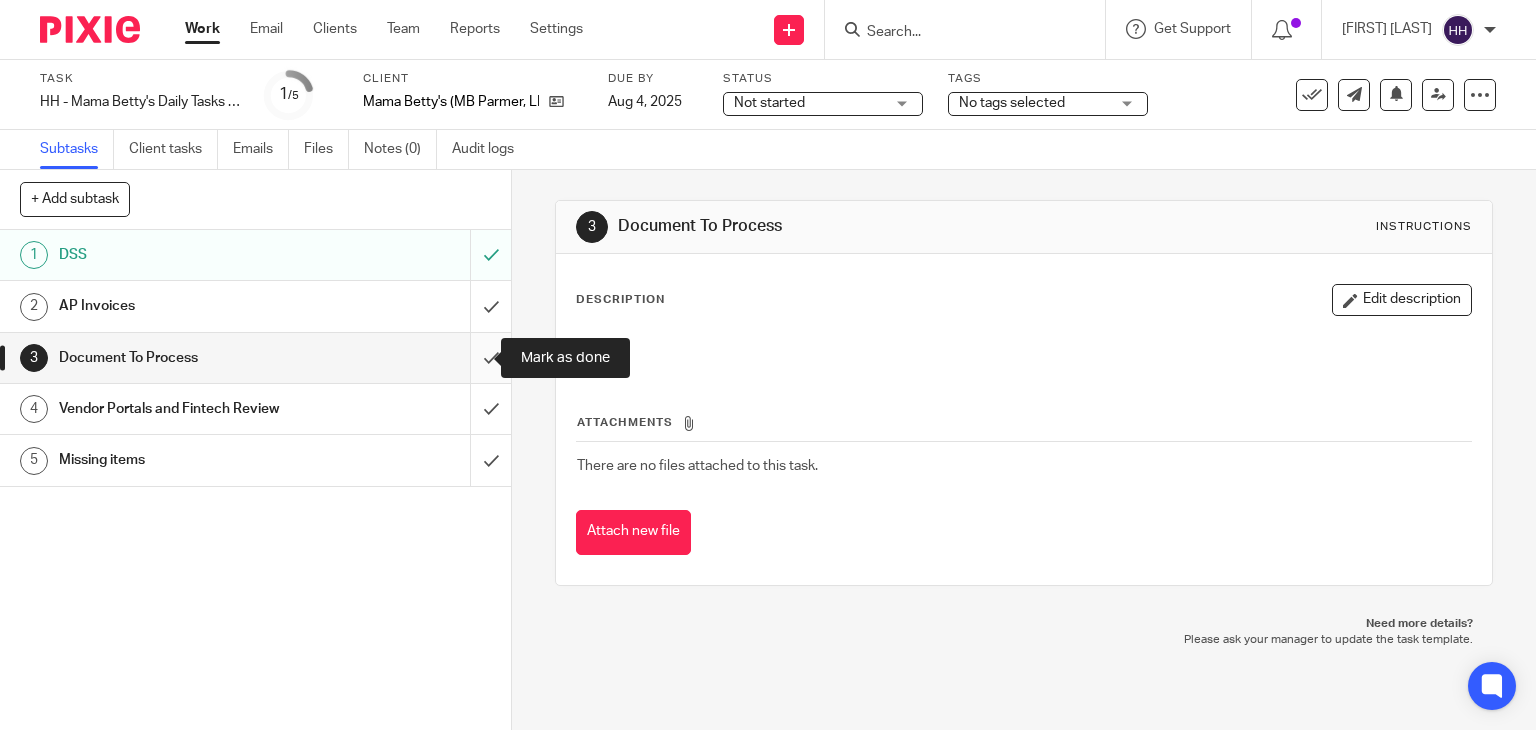 click at bounding box center (255, 358) 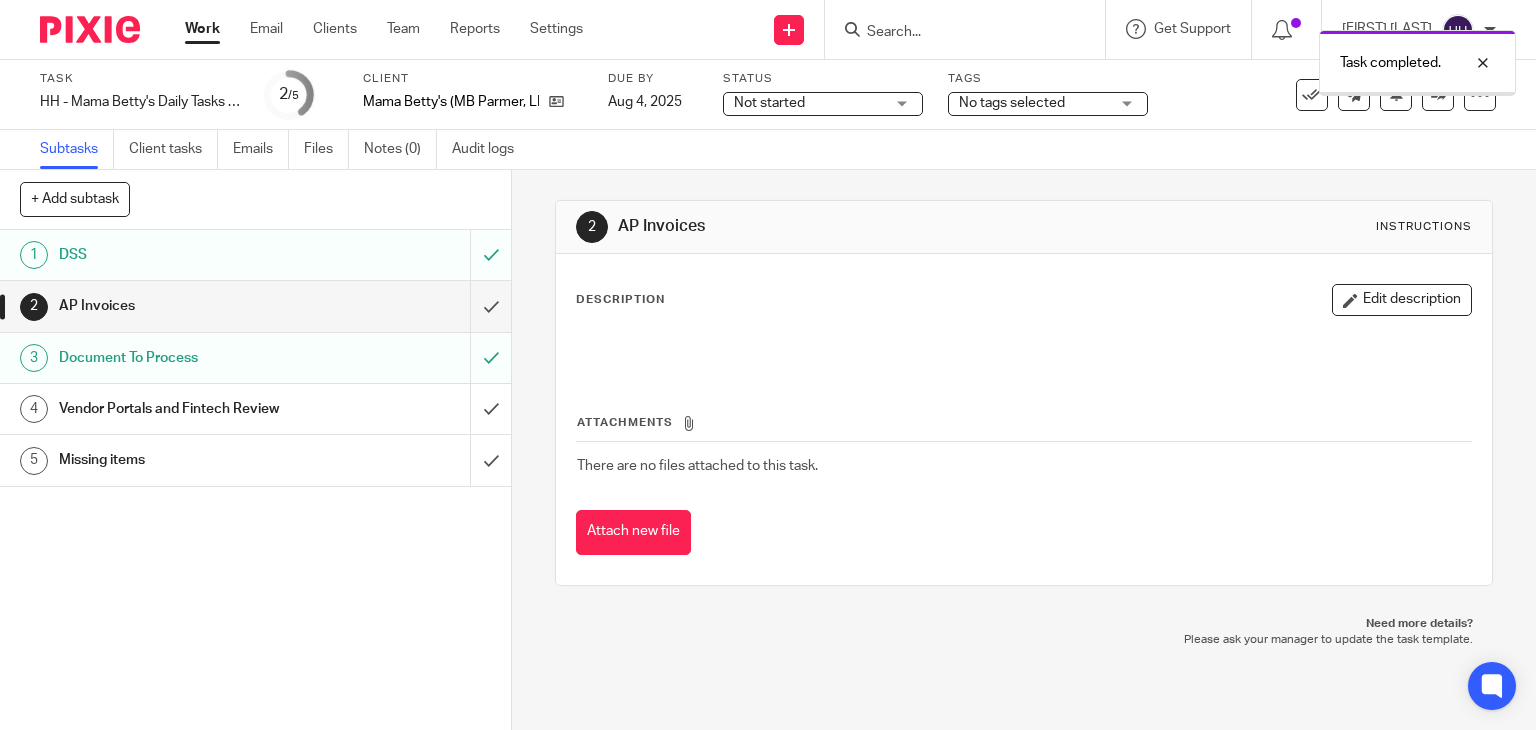 scroll, scrollTop: 0, scrollLeft: 0, axis: both 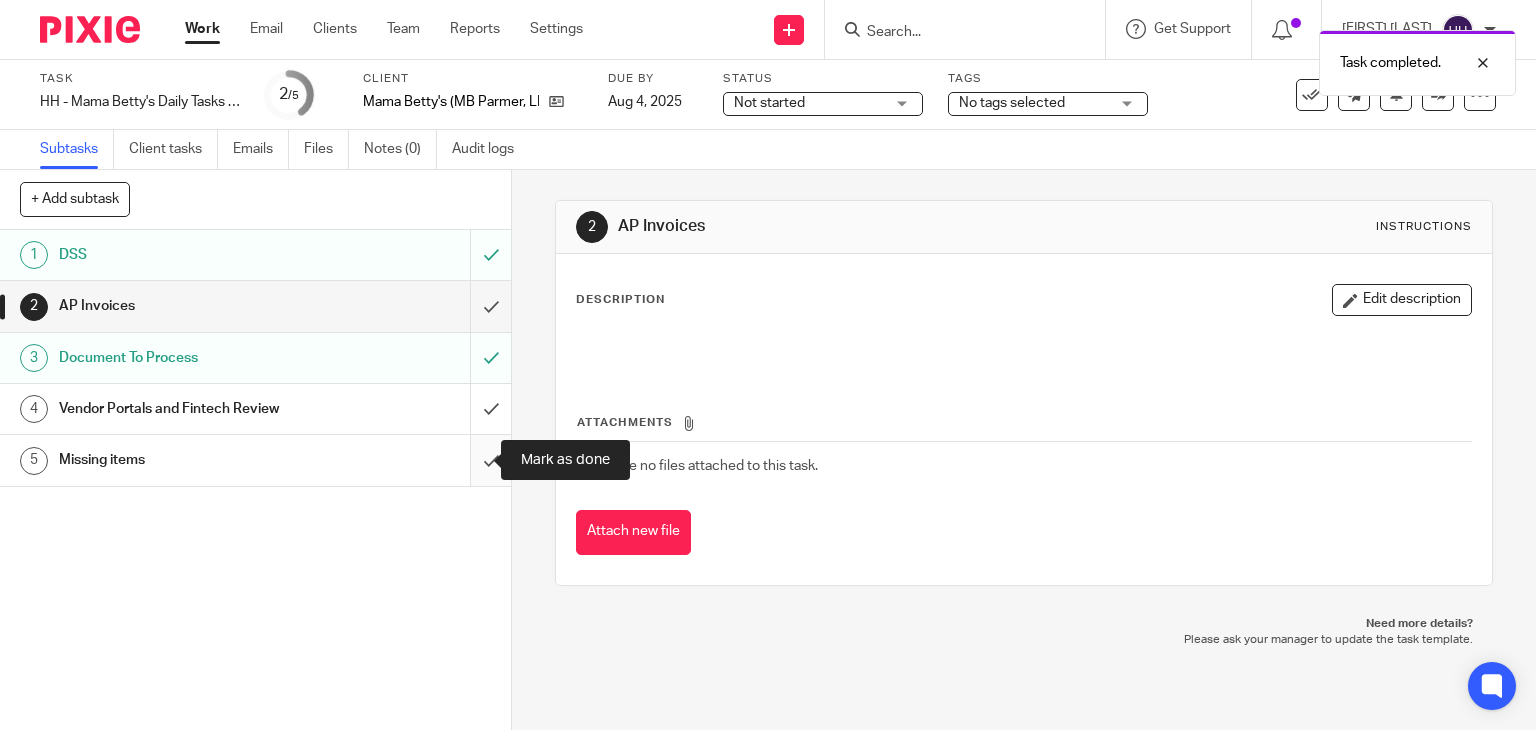 click at bounding box center [255, 460] 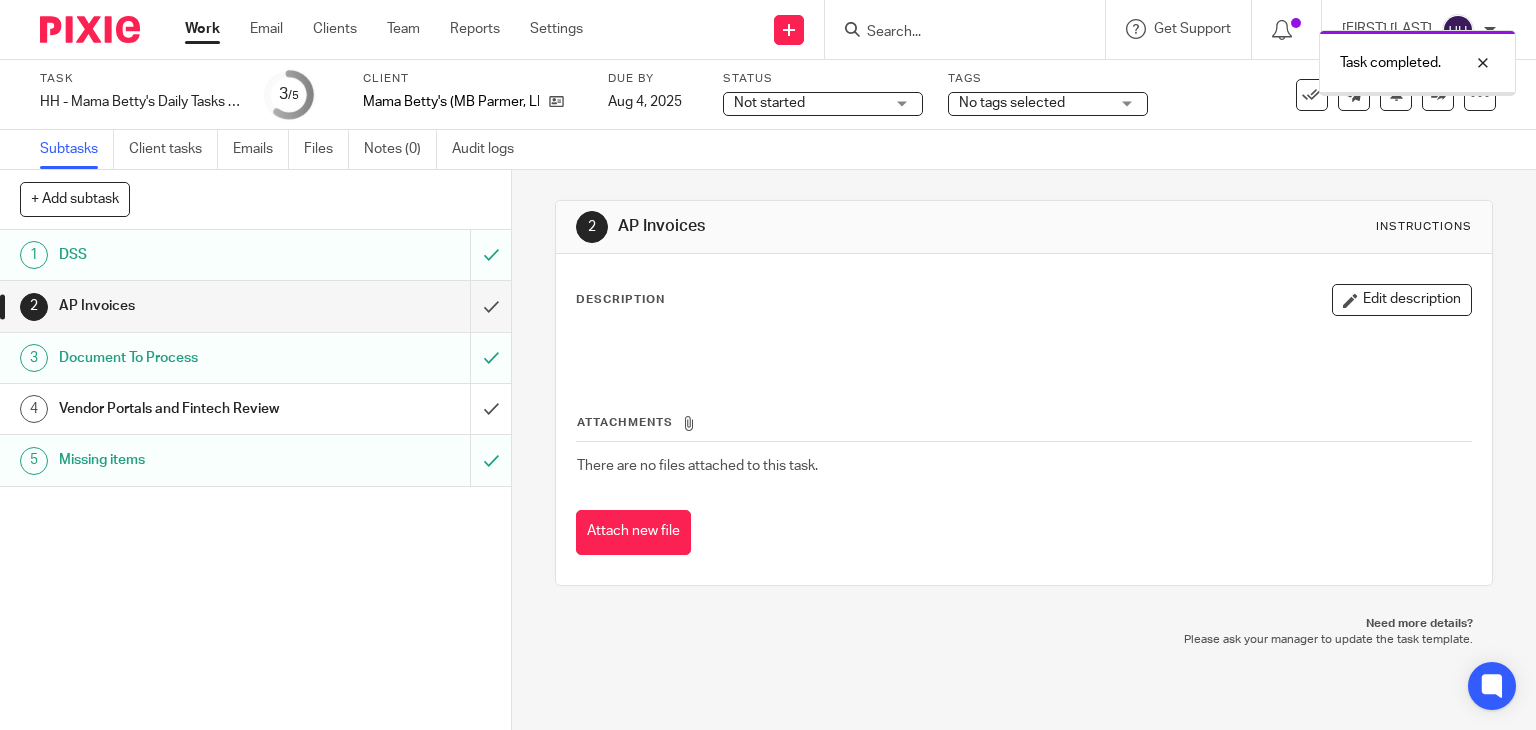 scroll, scrollTop: 0, scrollLeft: 0, axis: both 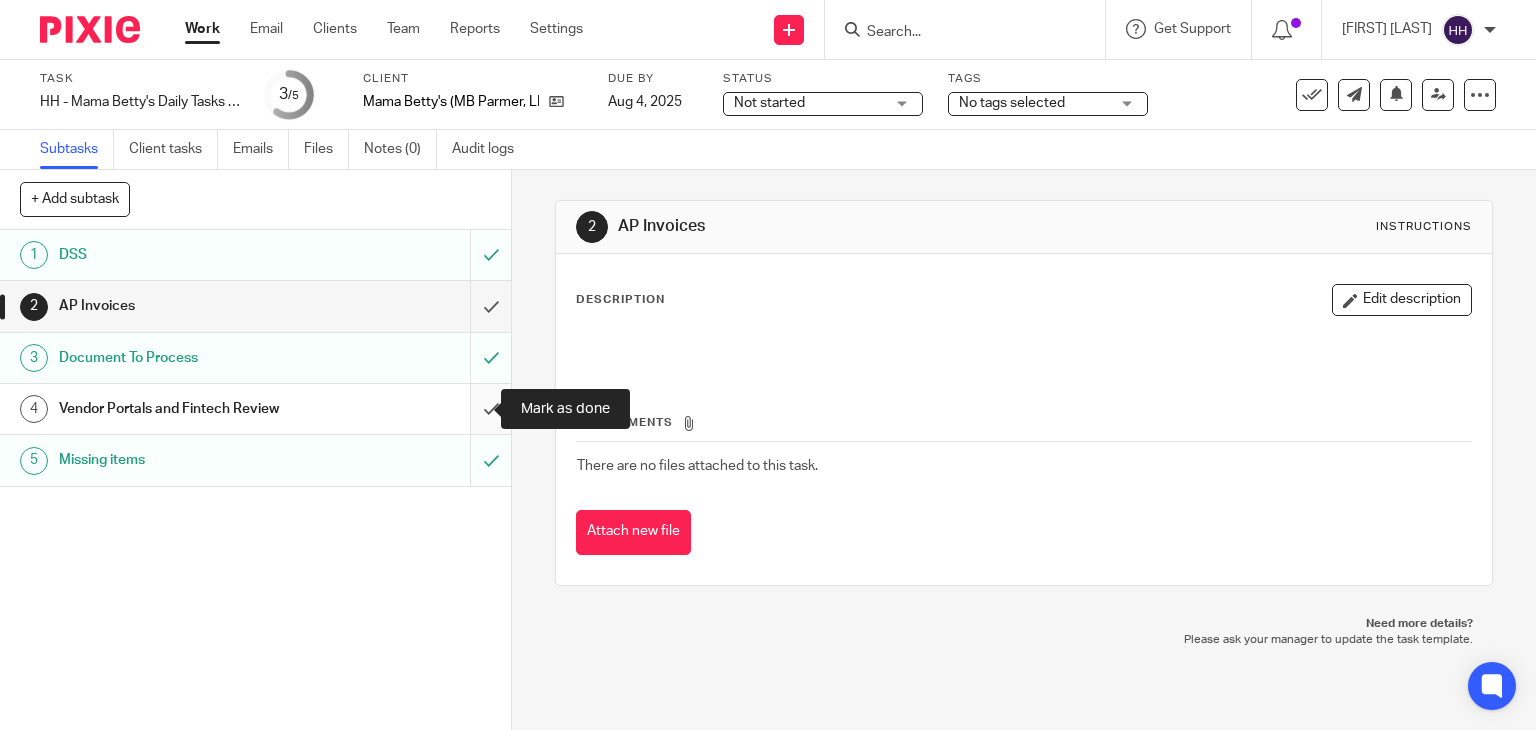 click at bounding box center [255, 409] 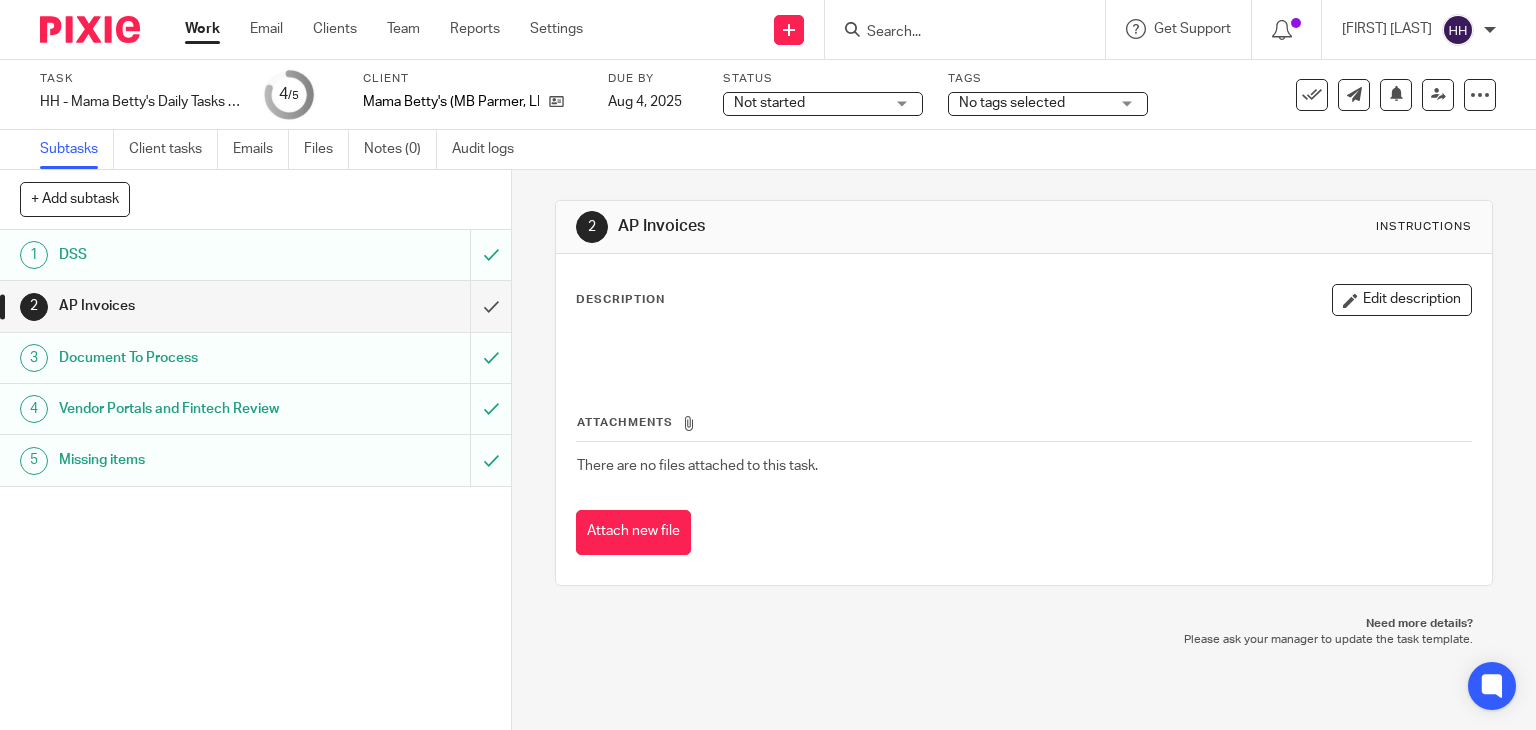 scroll, scrollTop: 0, scrollLeft: 0, axis: both 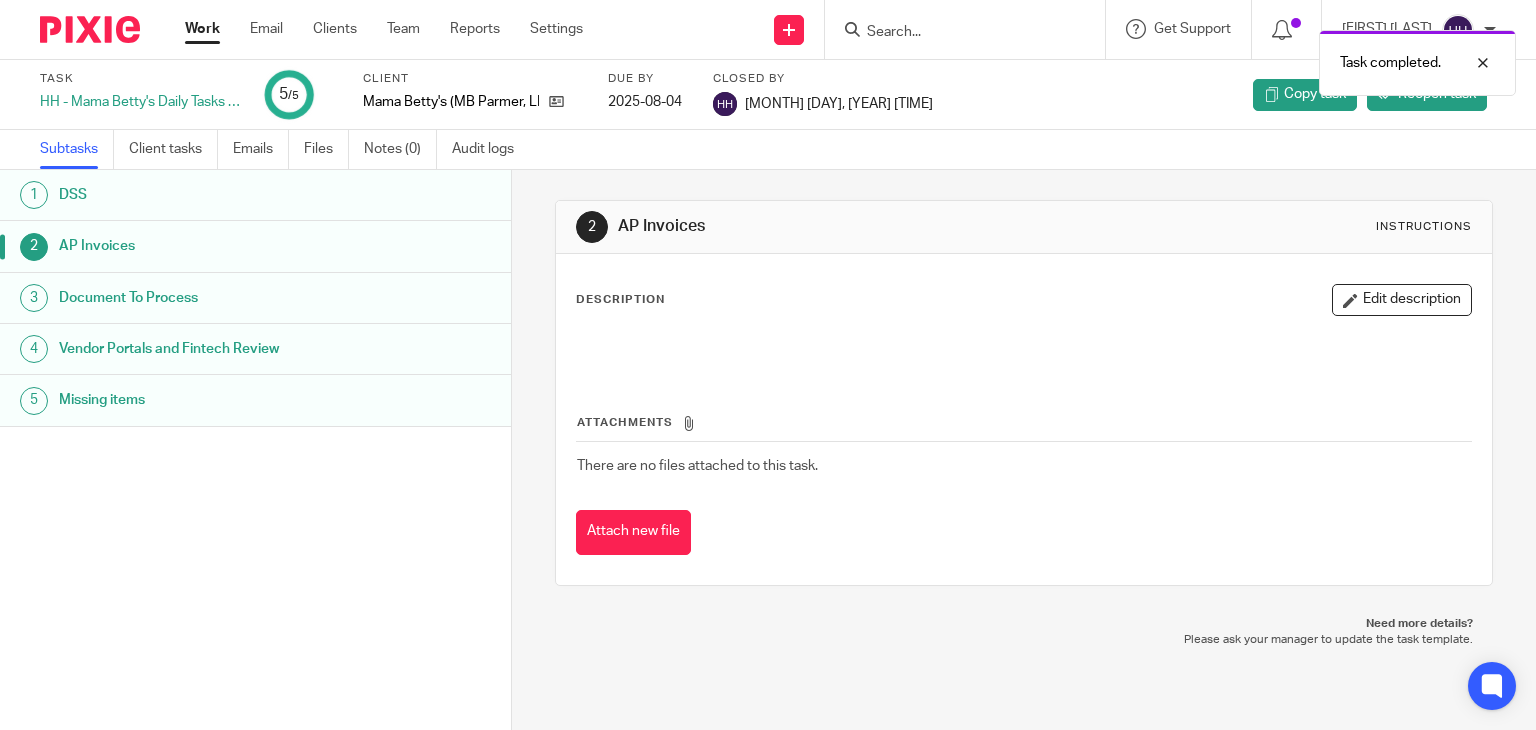 click on "Work" at bounding box center [202, 29] 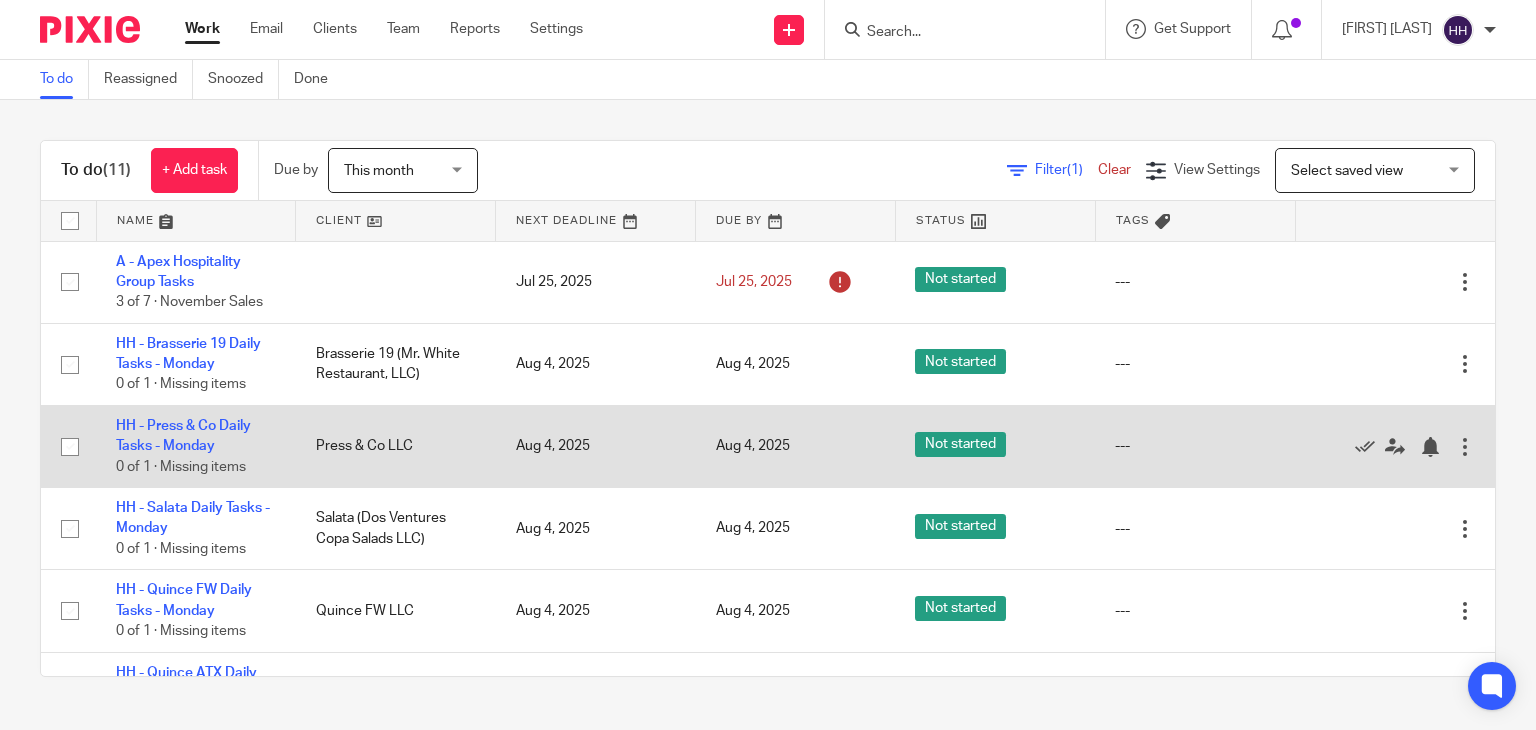 scroll, scrollTop: 0, scrollLeft: 0, axis: both 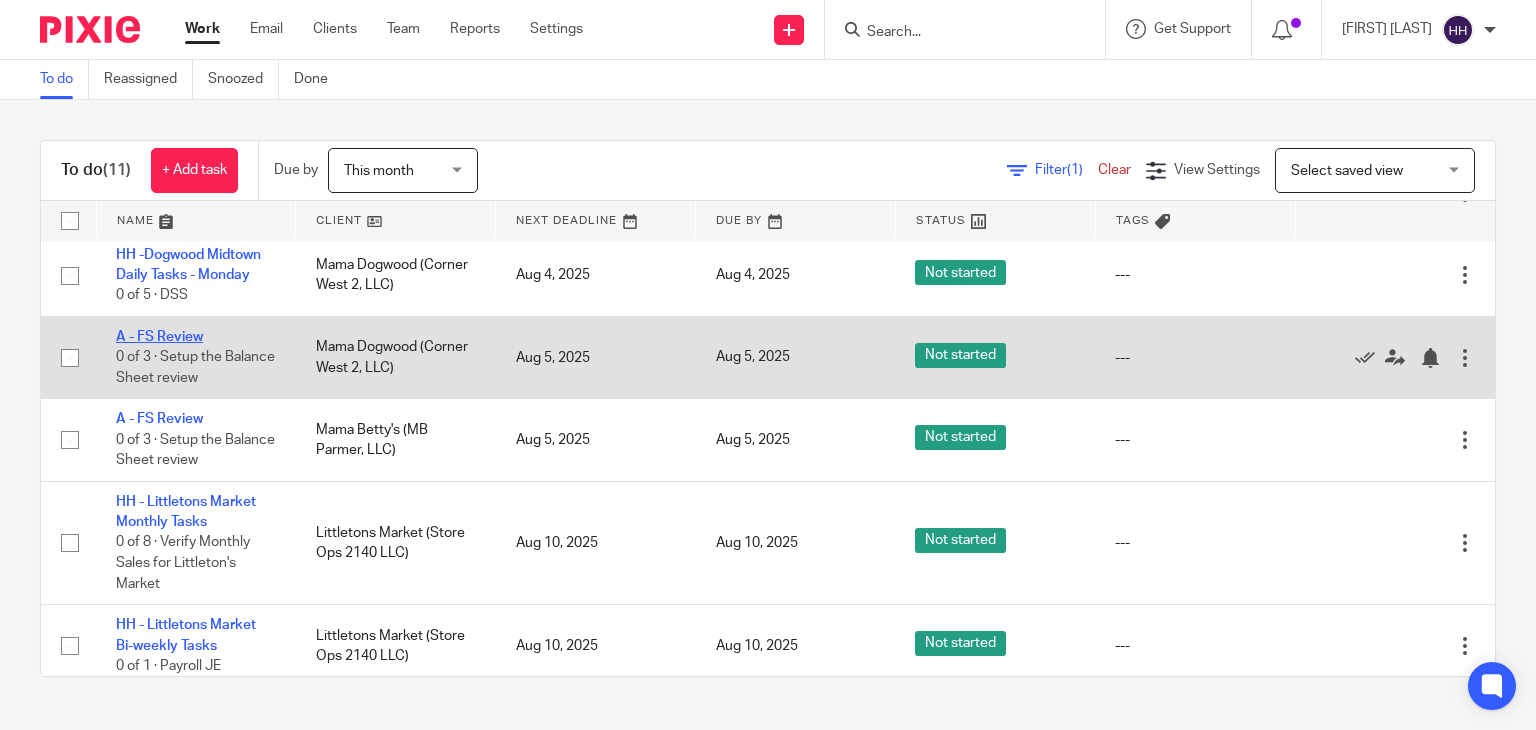 click on "A - FS Review" at bounding box center [159, 337] 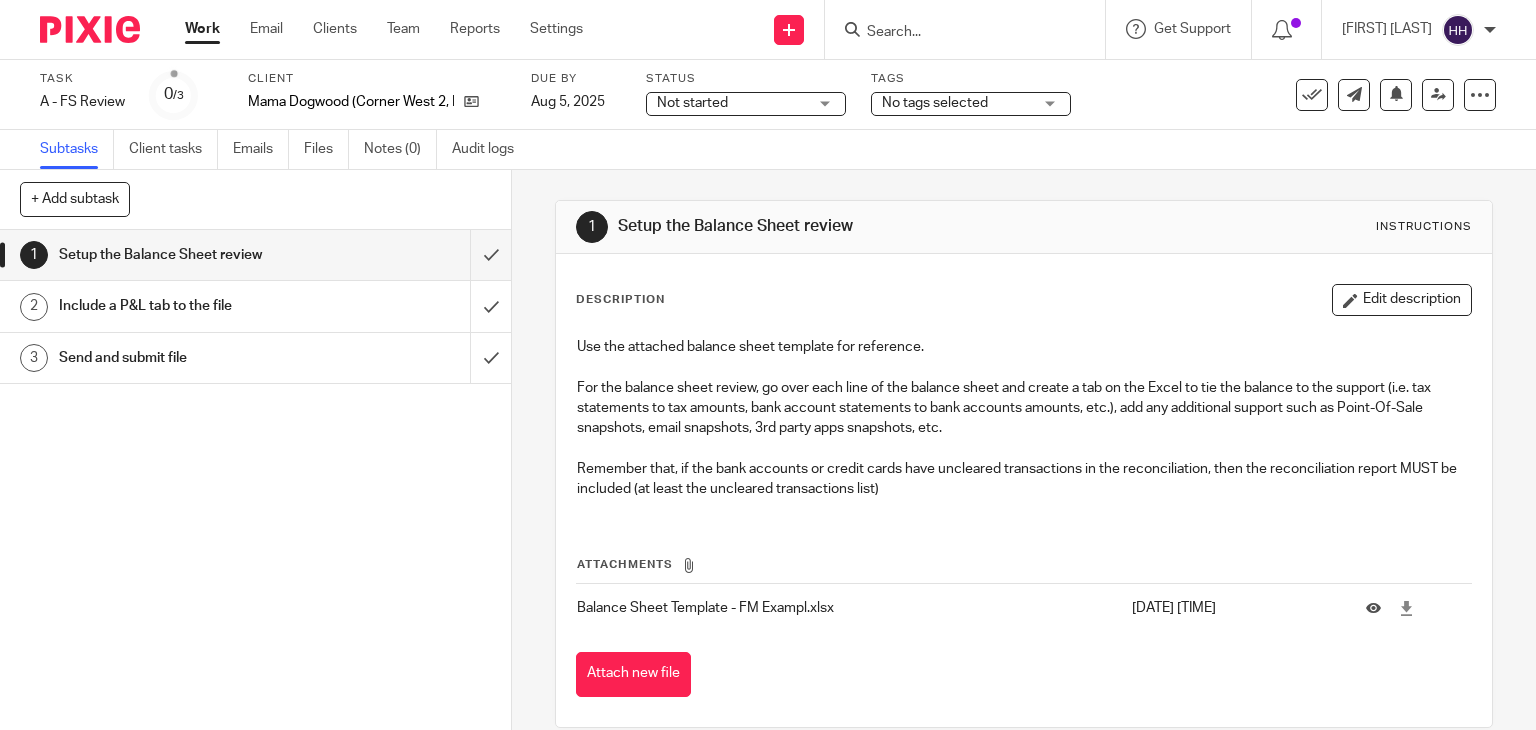 scroll, scrollTop: 0, scrollLeft: 0, axis: both 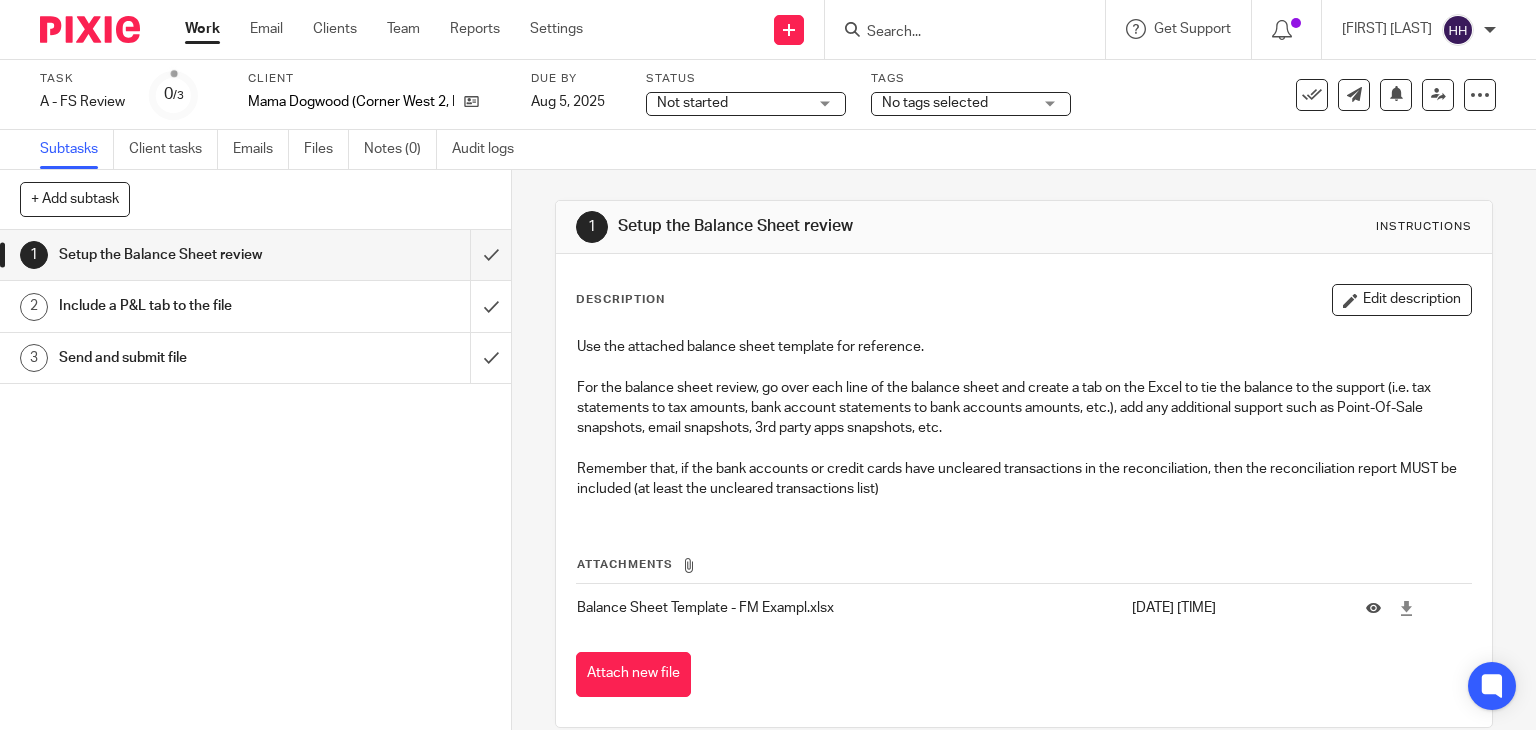 click on "Include a P&L tab to the file" at bounding box center (189, 306) 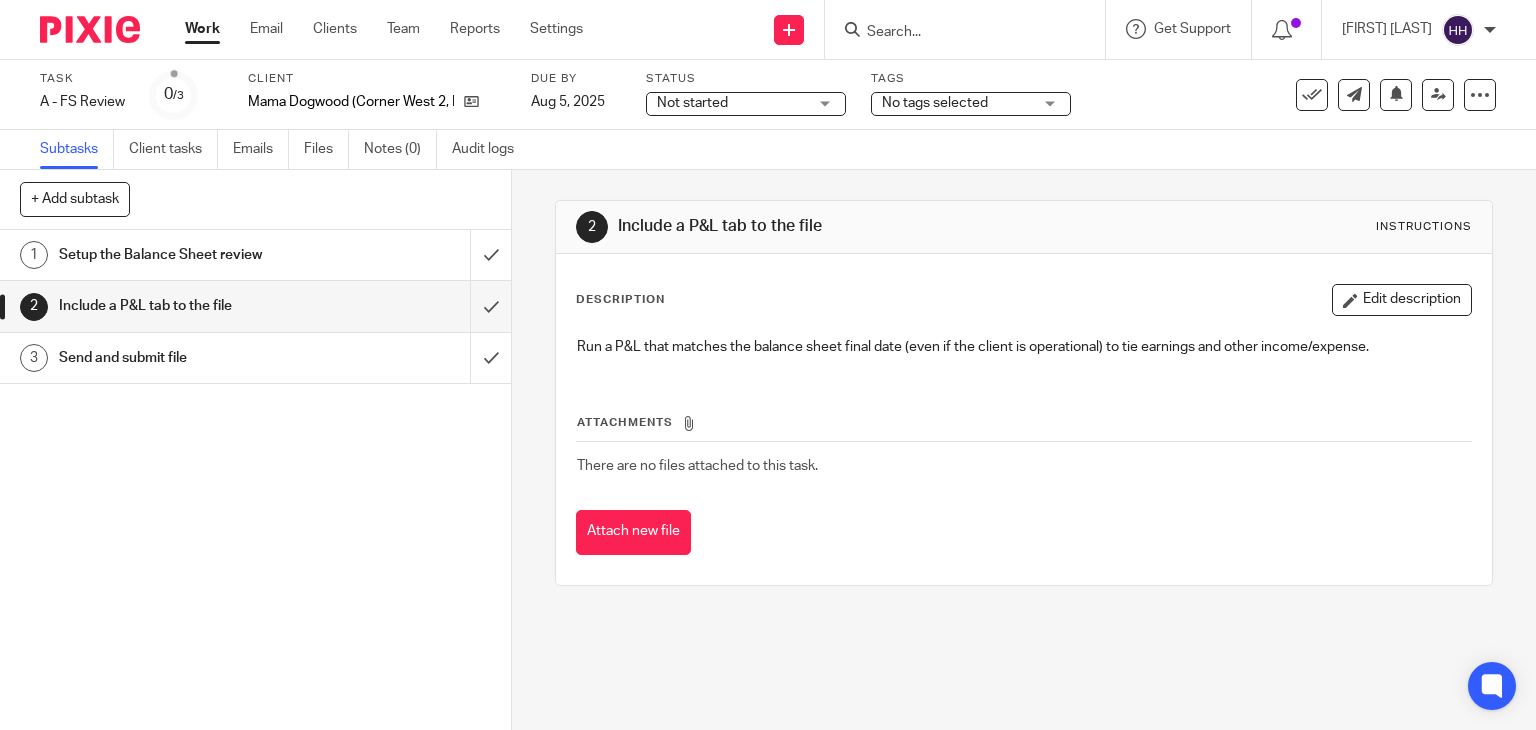 scroll, scrollTop: 0, scrollLeft: 0, axis: both 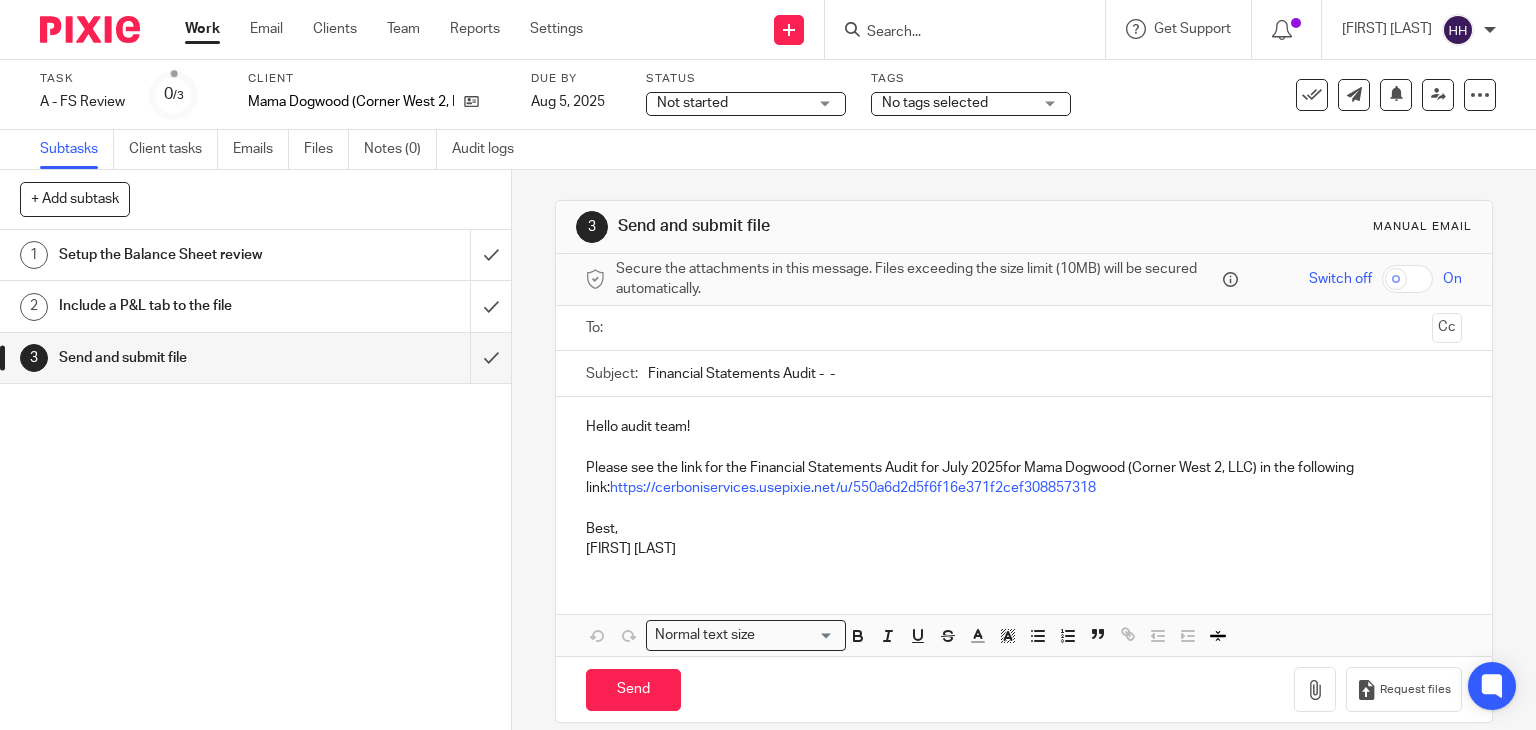 click at bounding box center [1023, 328] 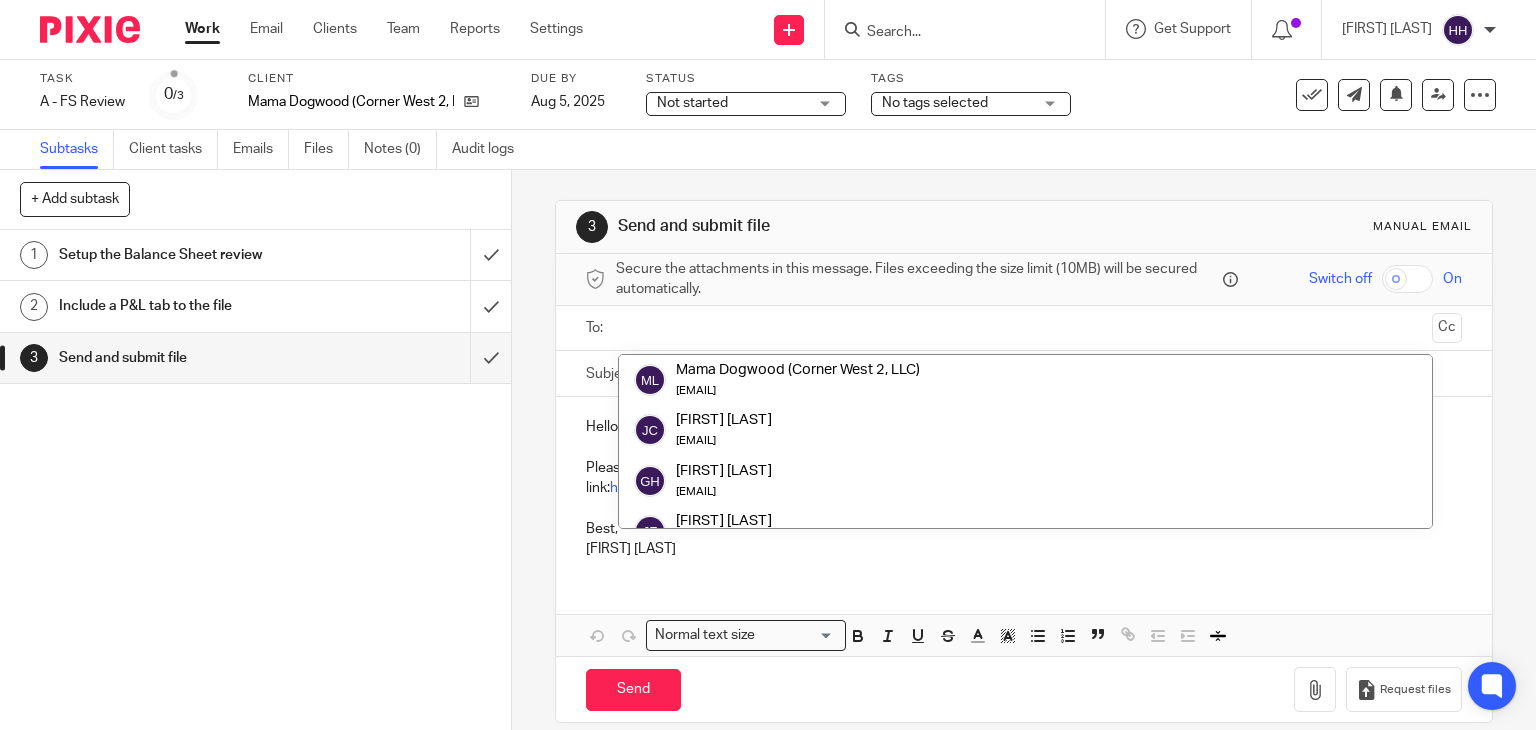 scroll, scrollTop: 100, scrollLeft: 0, axis: vertical 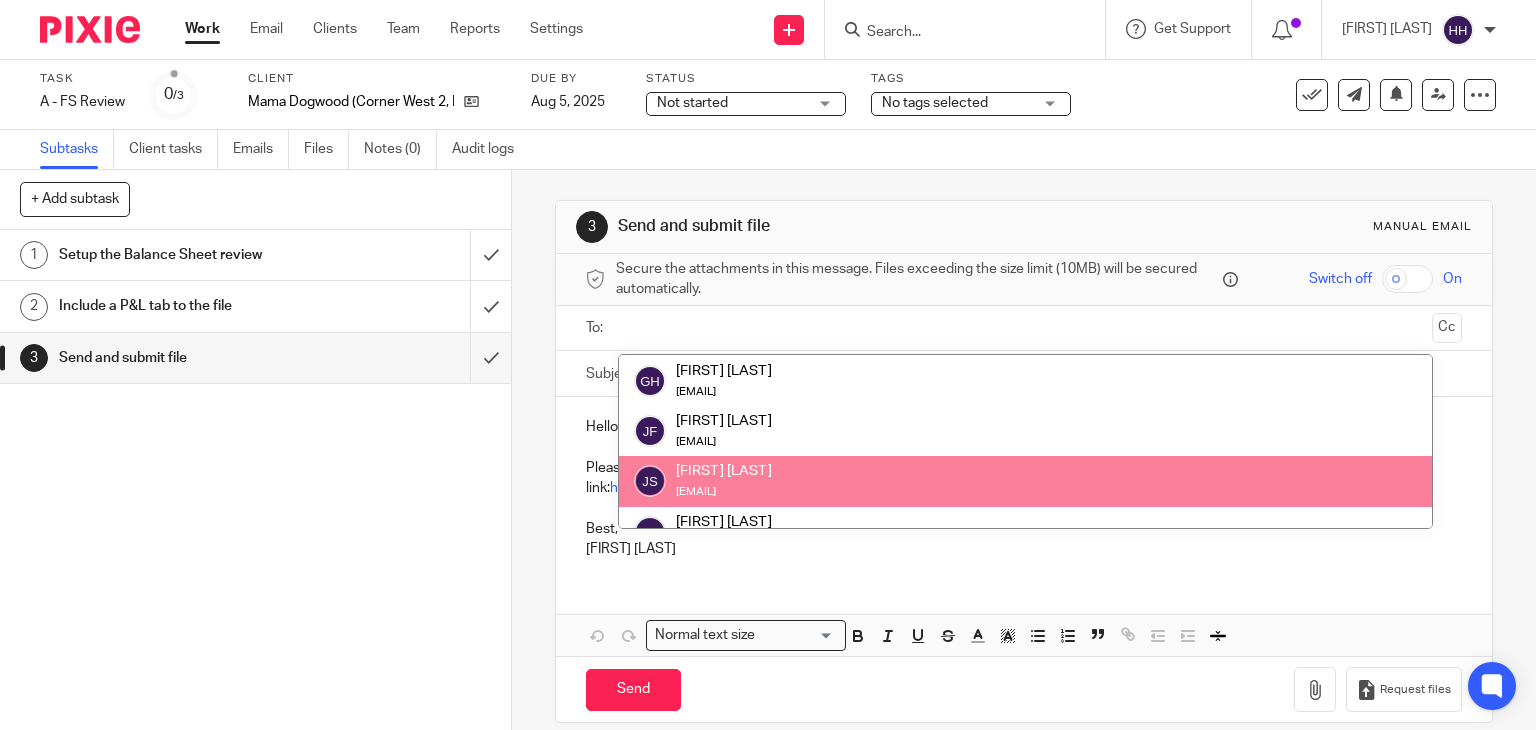 click on "Hello audit team! Please see the link for the Financial Statements Audit for July 2025for Mama Dogwood (Corner West 2, LLC) in the following link:  https://cerboniservices.usepixie.net/u/550a6d2d5f6f16e371f2cef308857318 Best, Hilda Hugo" at bounding box center (1024, 485) 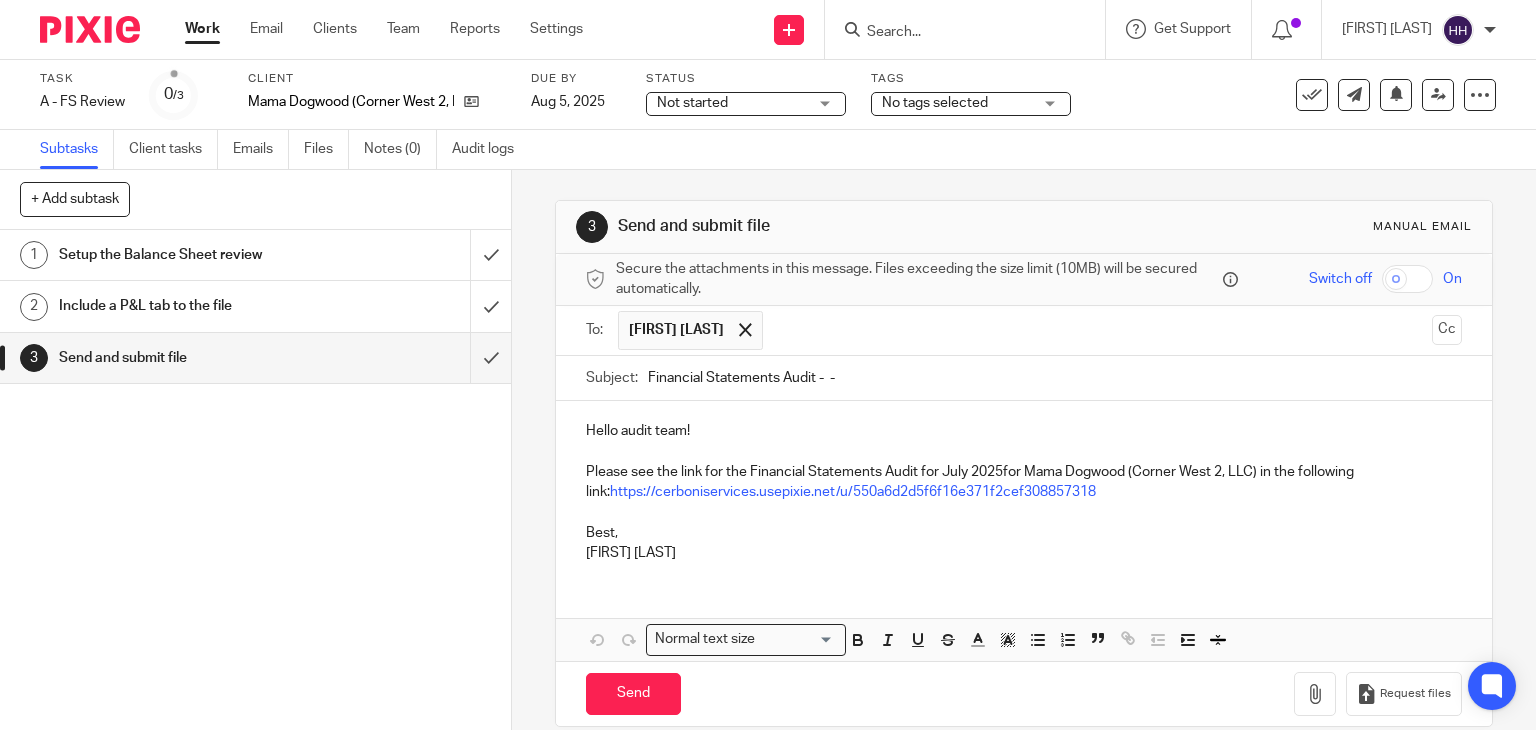click on "Joshua Santana" at bounding box center (690, 330) 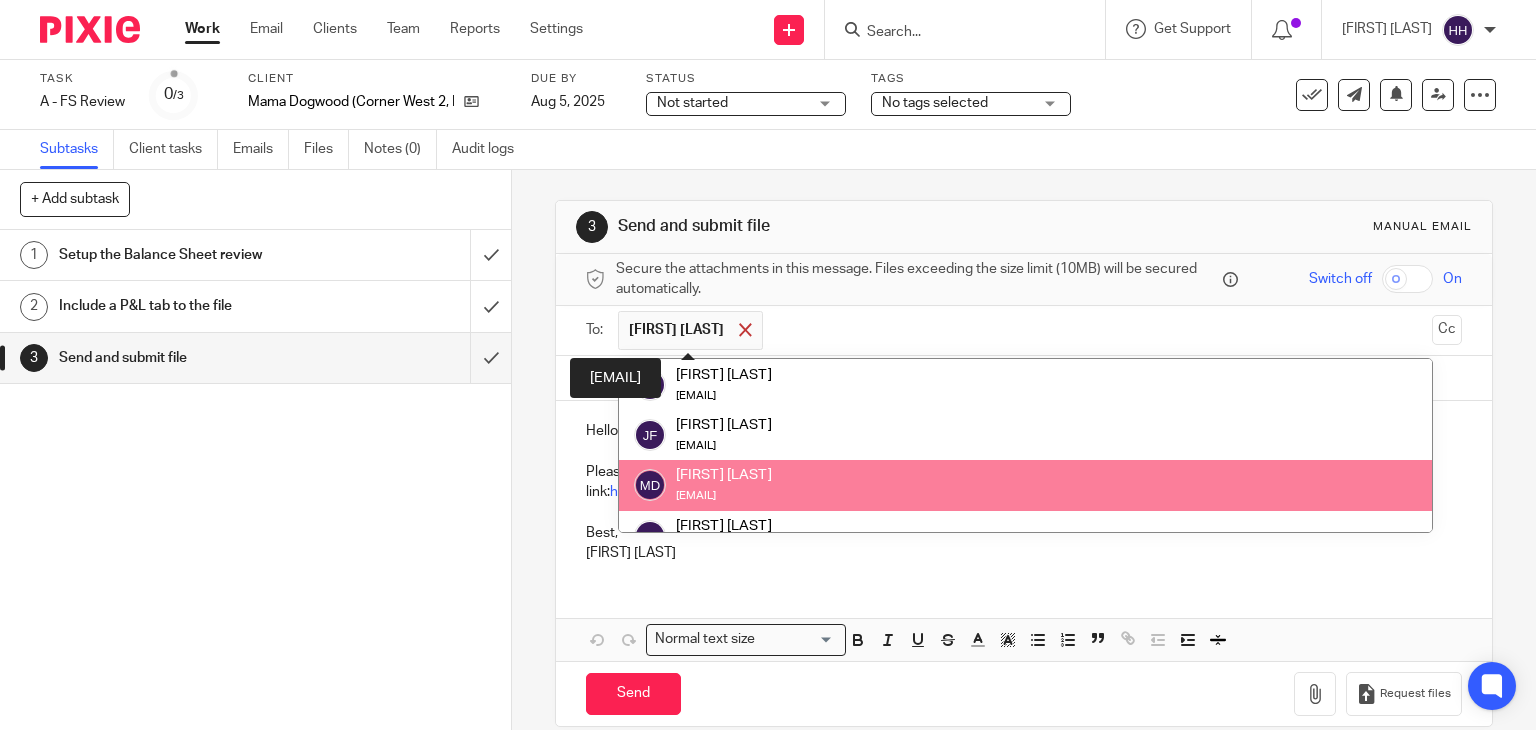 click at bounding box center (745, 330) 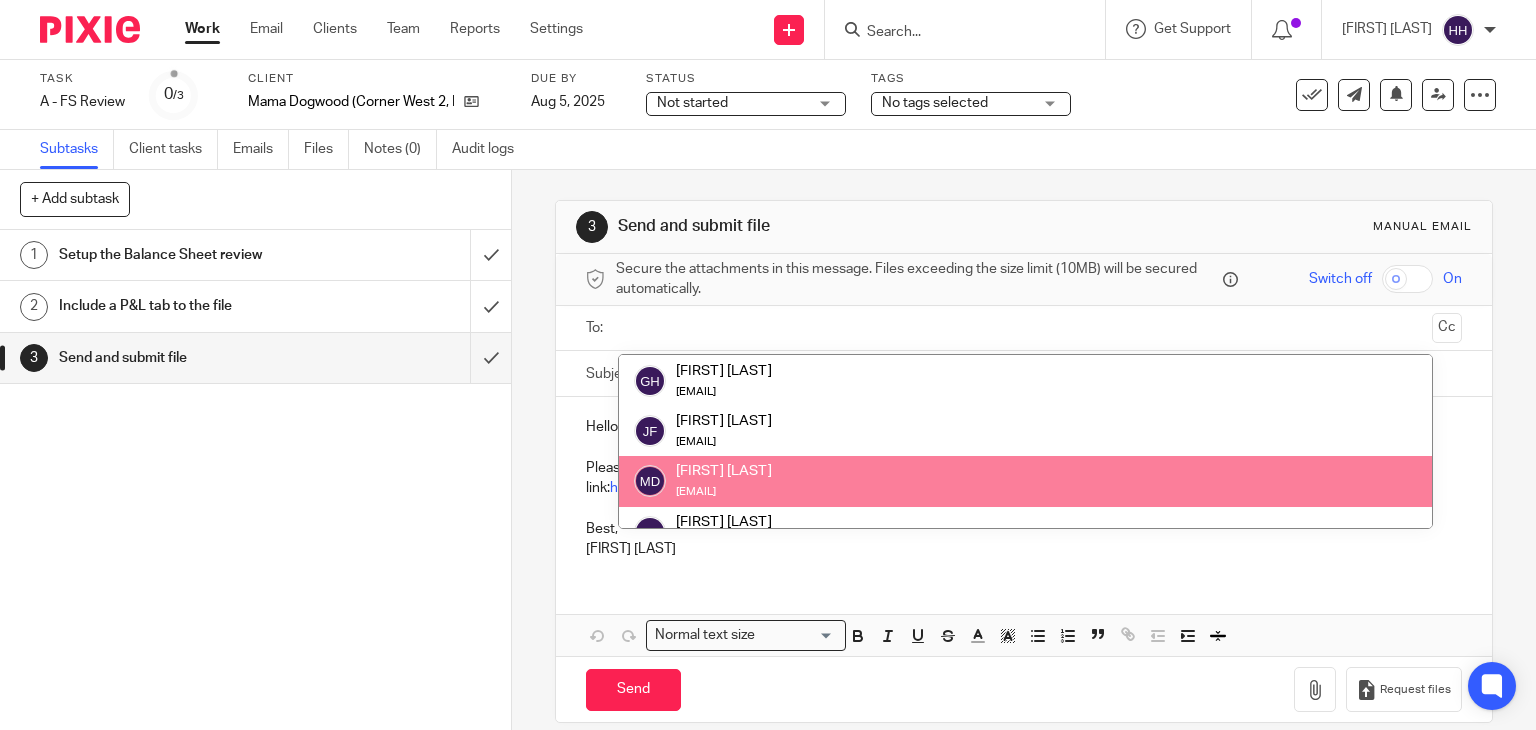 click at bounding box center [1023, 328] 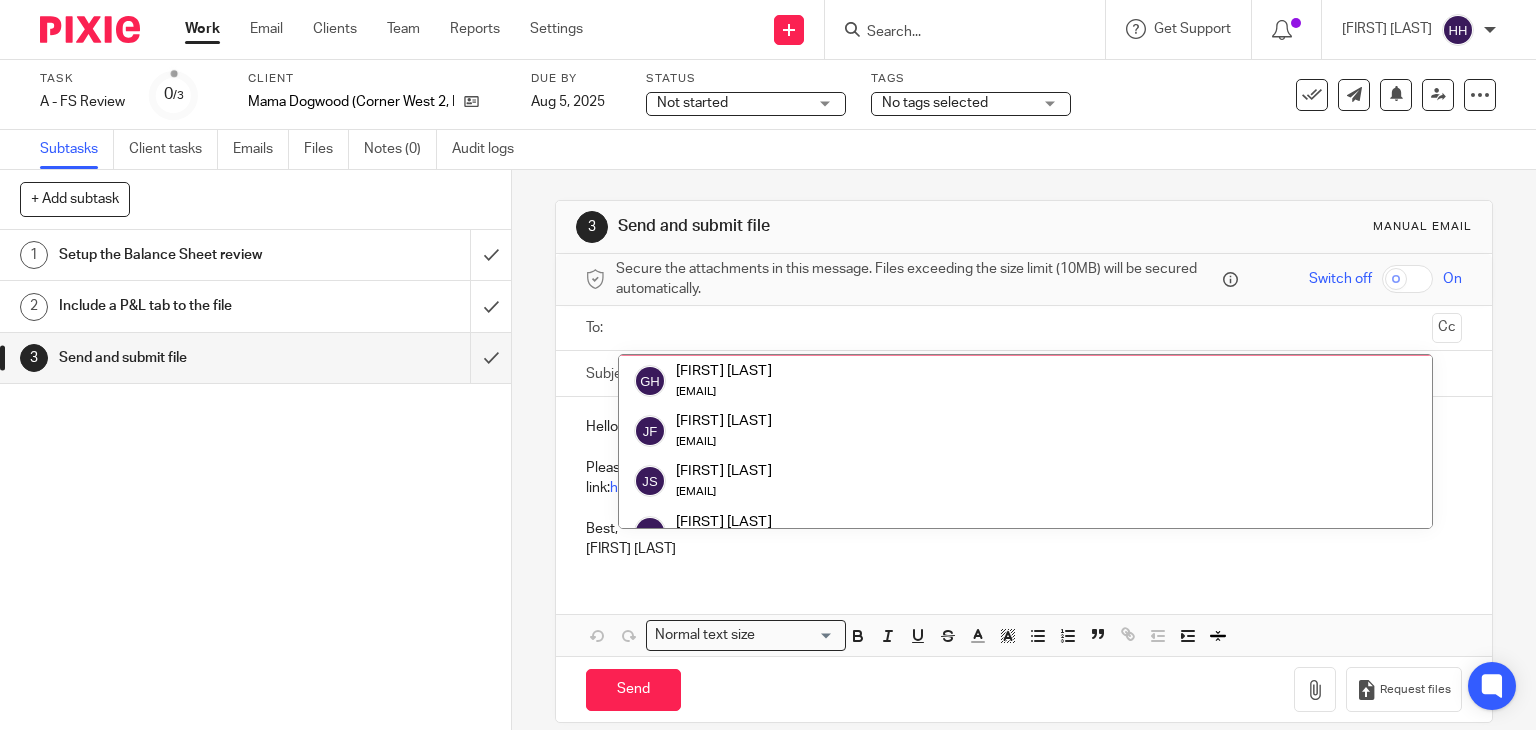 scroll, scrollTop: 50, scrollLeft: 0, axis: vertical 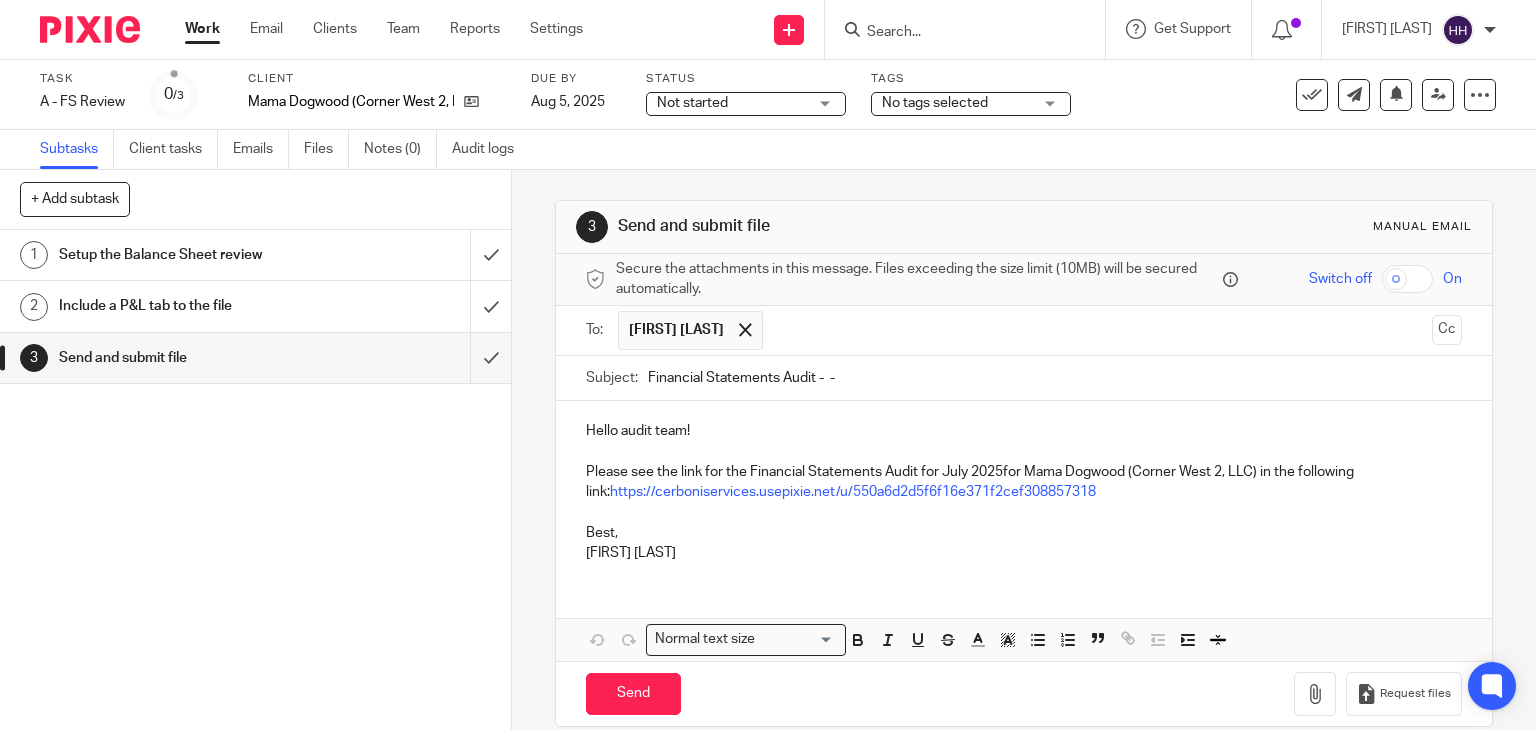 click on "Hello audit team! Please see the link for the Financial Statements Audit for July 2025for Mama Dogwood (Corner West 2, LLC) in the following link:  https://cerboniservices.usepixie.net/u/550a6d2d5f6f16e371f2cef308857318 Best, Hilda Hugo" at bounding box center (1024, 489) 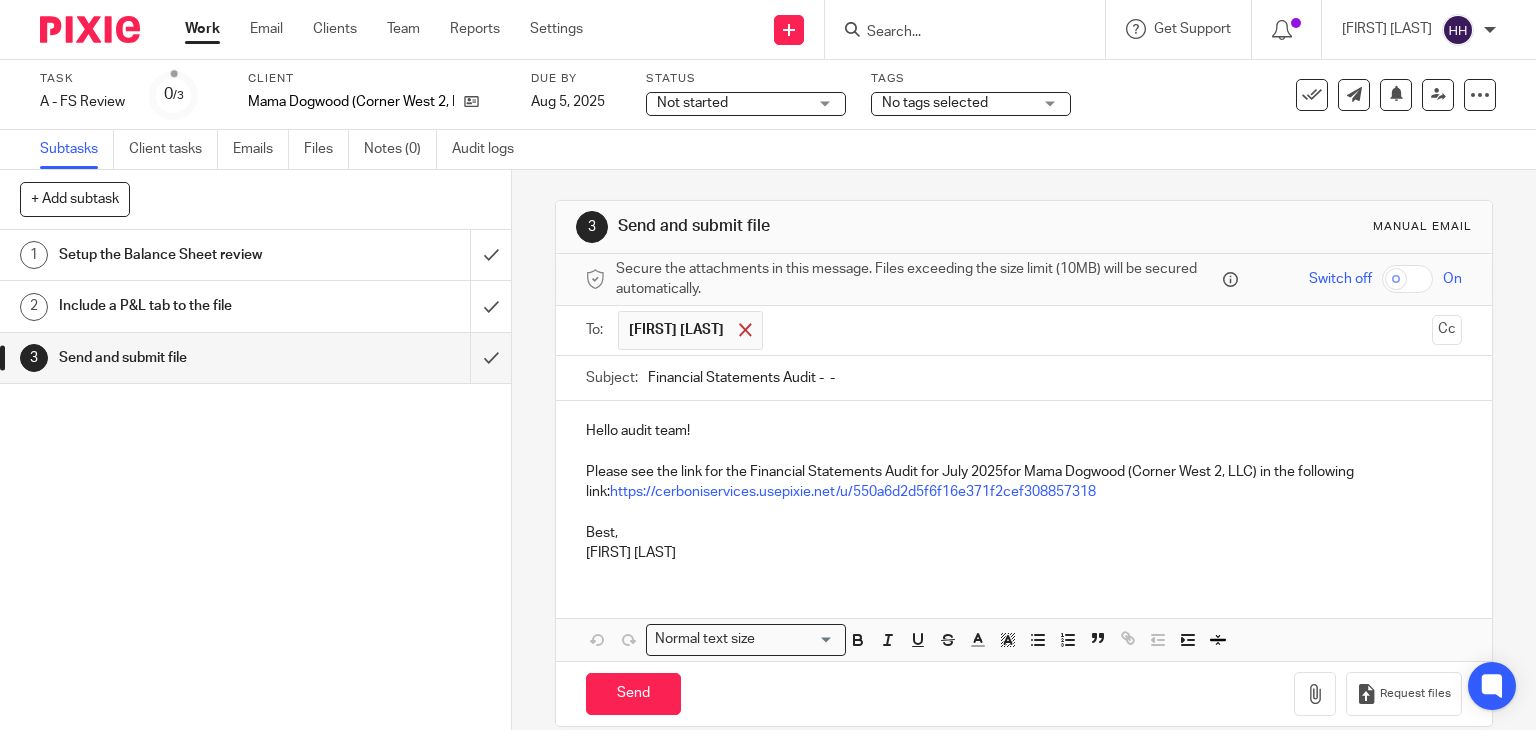 click at bounding box center (745, 330) 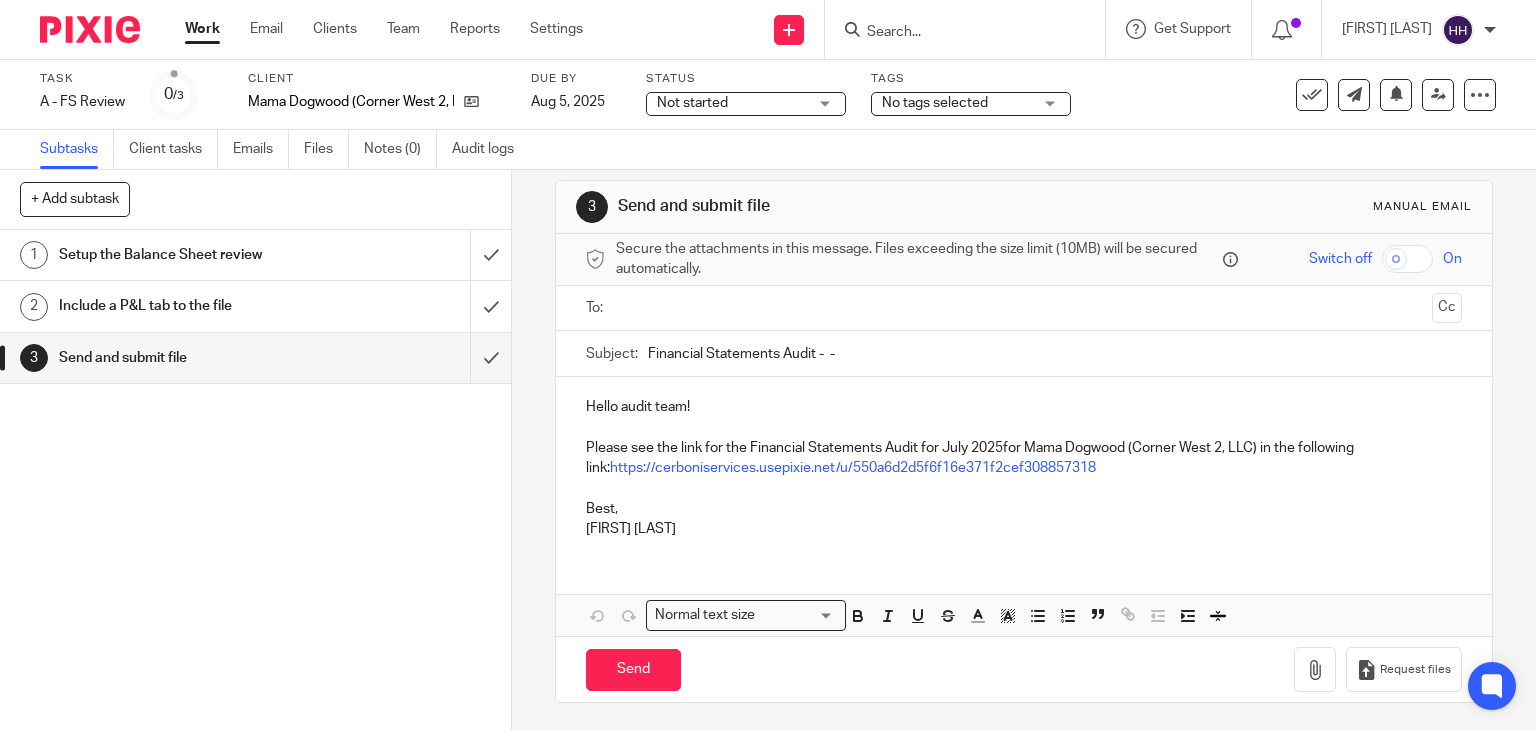scroll, scrollTop: 0, scrollLeft: 0, axis: both 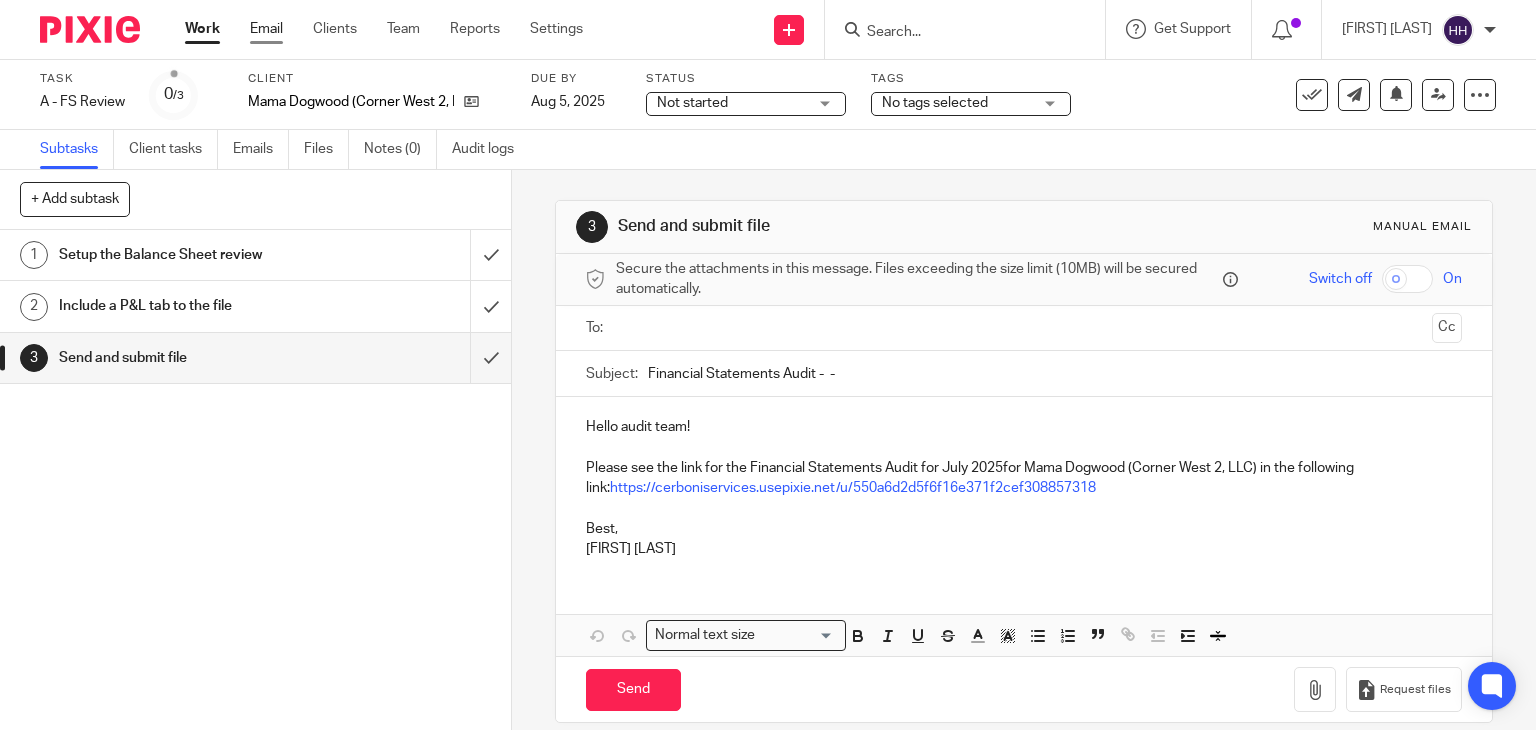click on "Email" at bounding box center (266, 29) 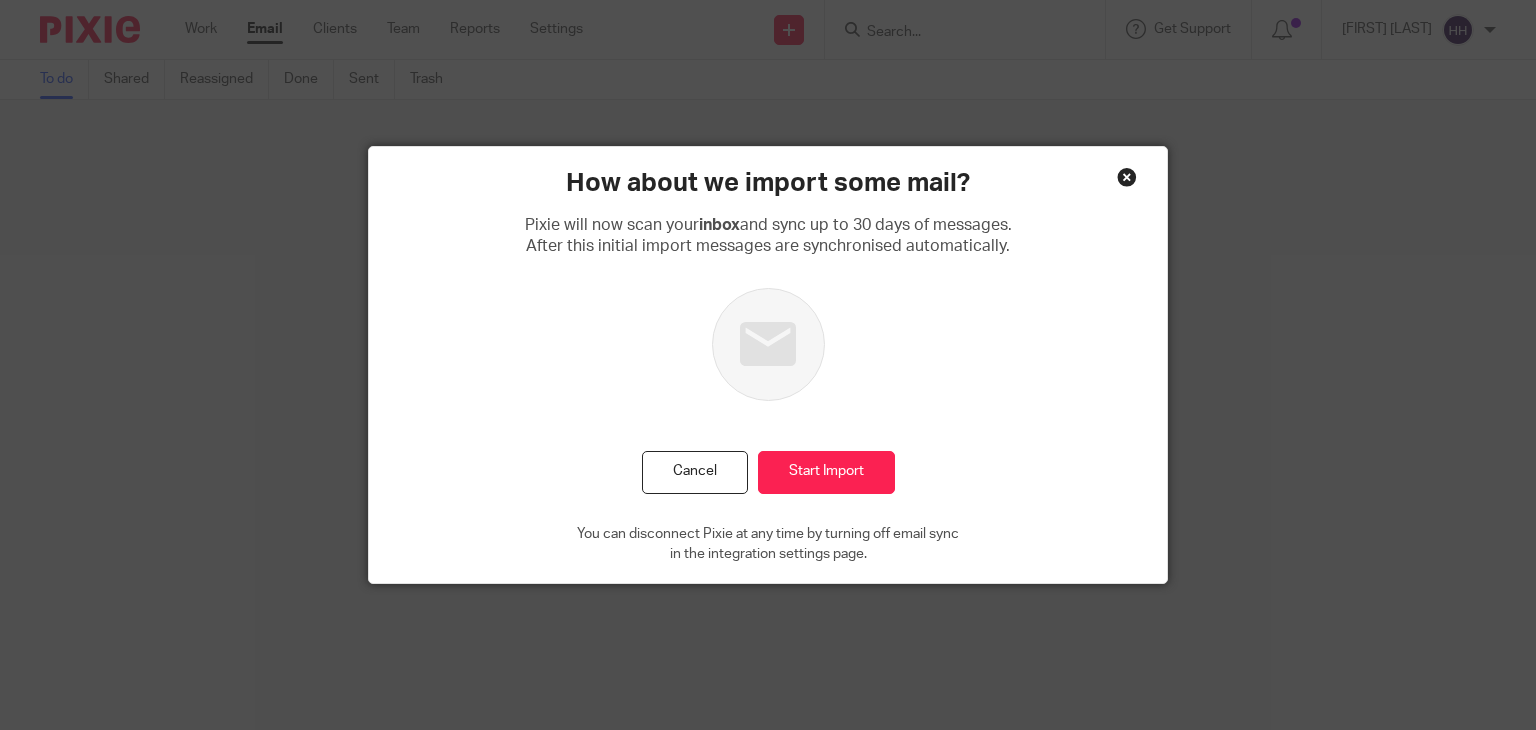 scroll, scrollTop: 0, scrollLeft: 0, axis: both 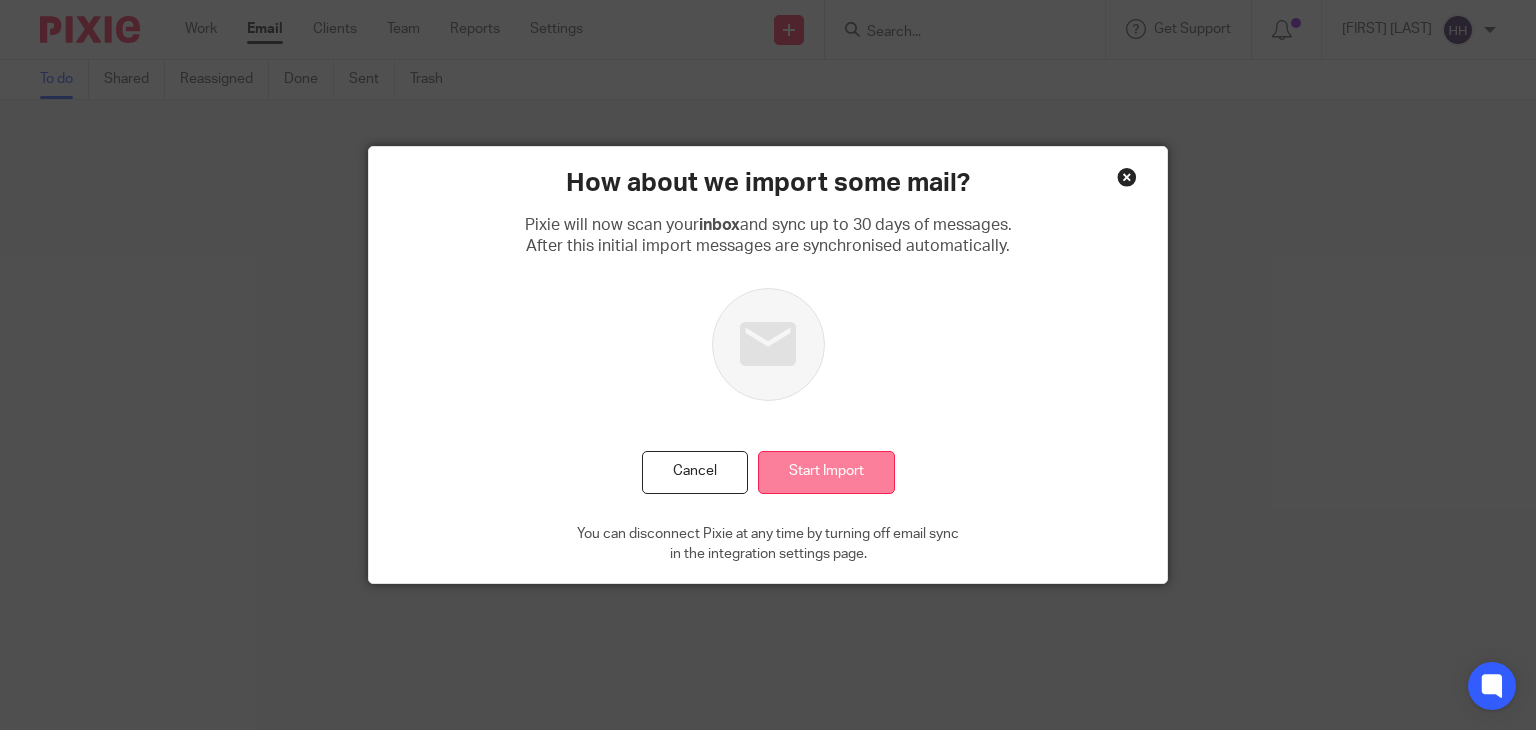 click on "Start Import" at bounding box center (826, 472) 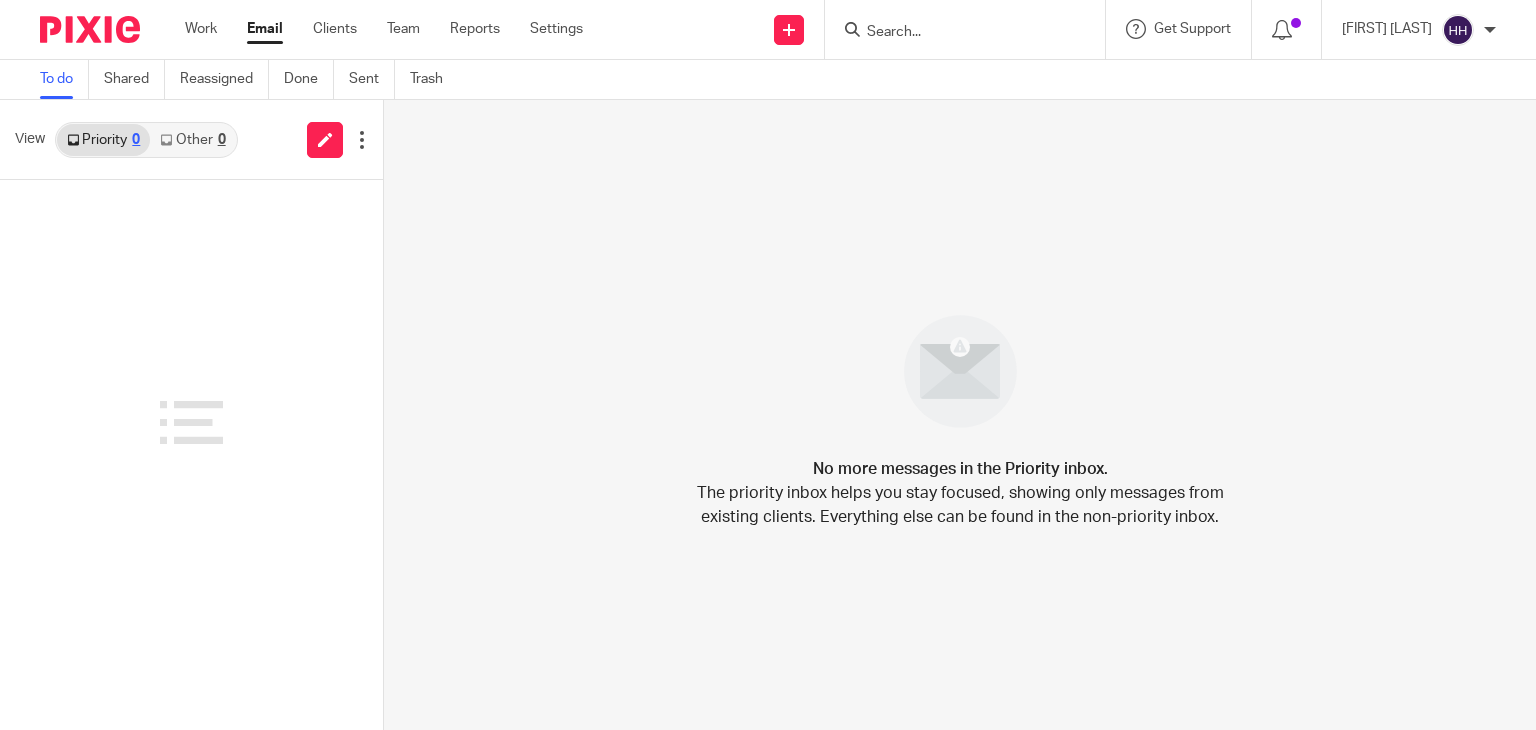 scroll, scrollTop: 0, scrollLeft: 0, axis: both 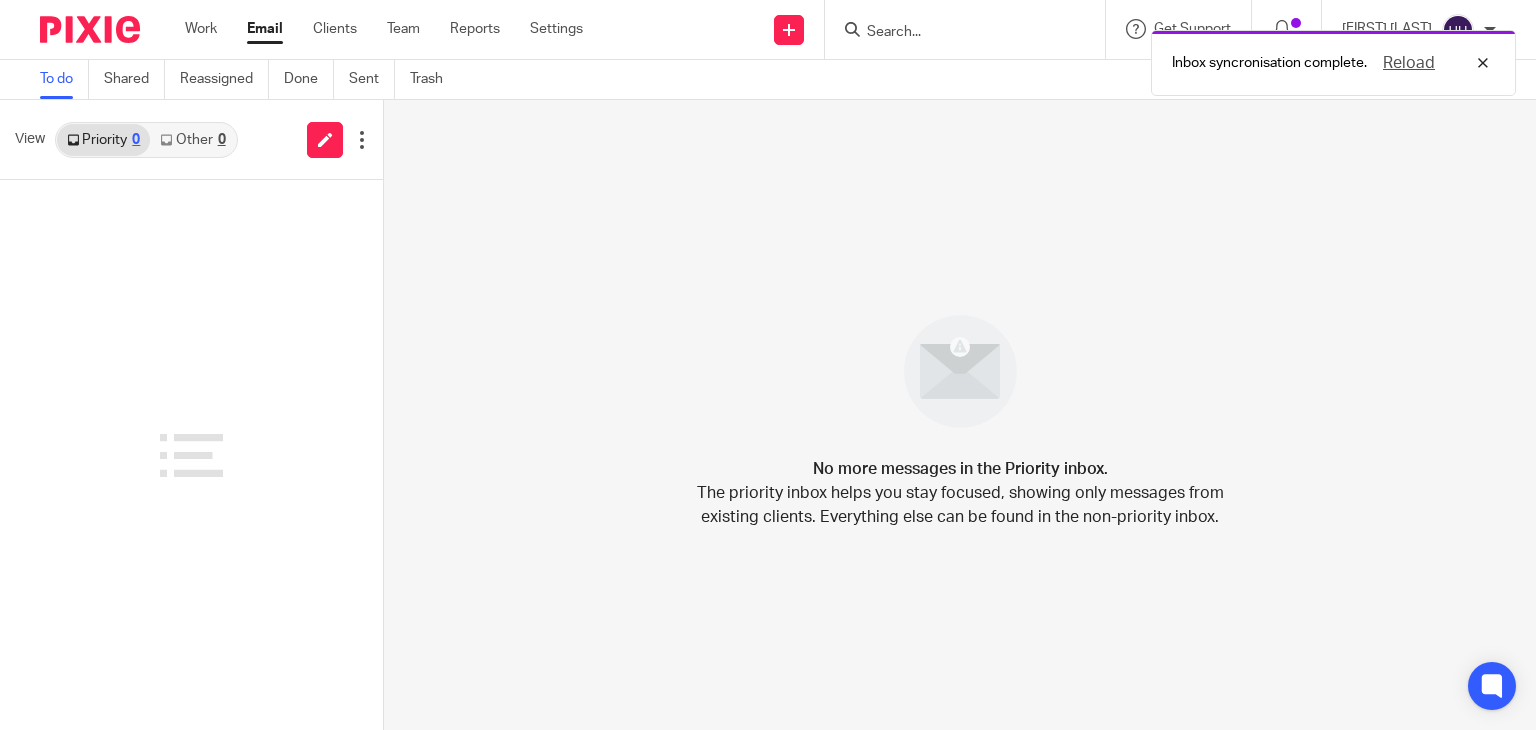 click on "Other
0" at bounding box center (192, 140) 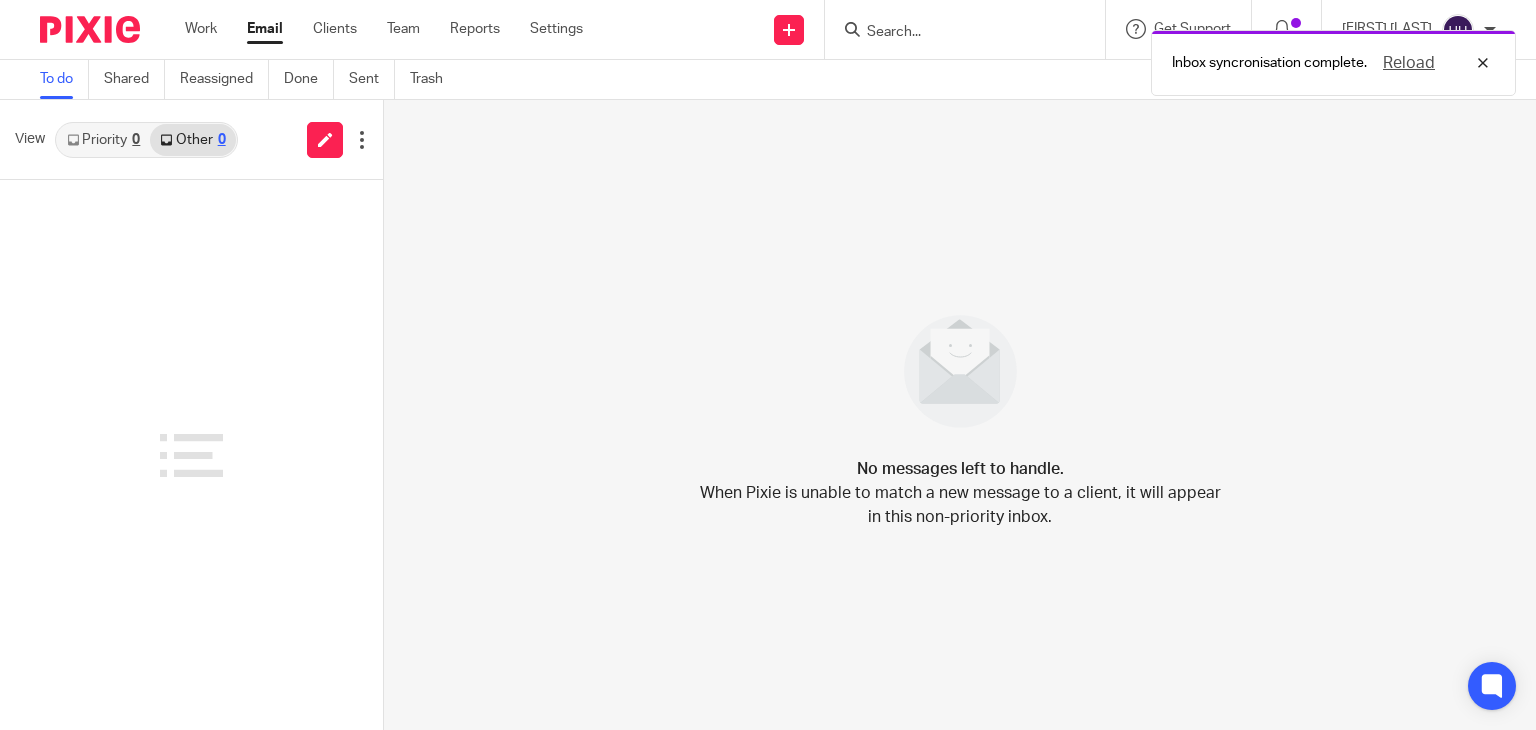 click on "Priority
0" at bounding box center (103, 140) 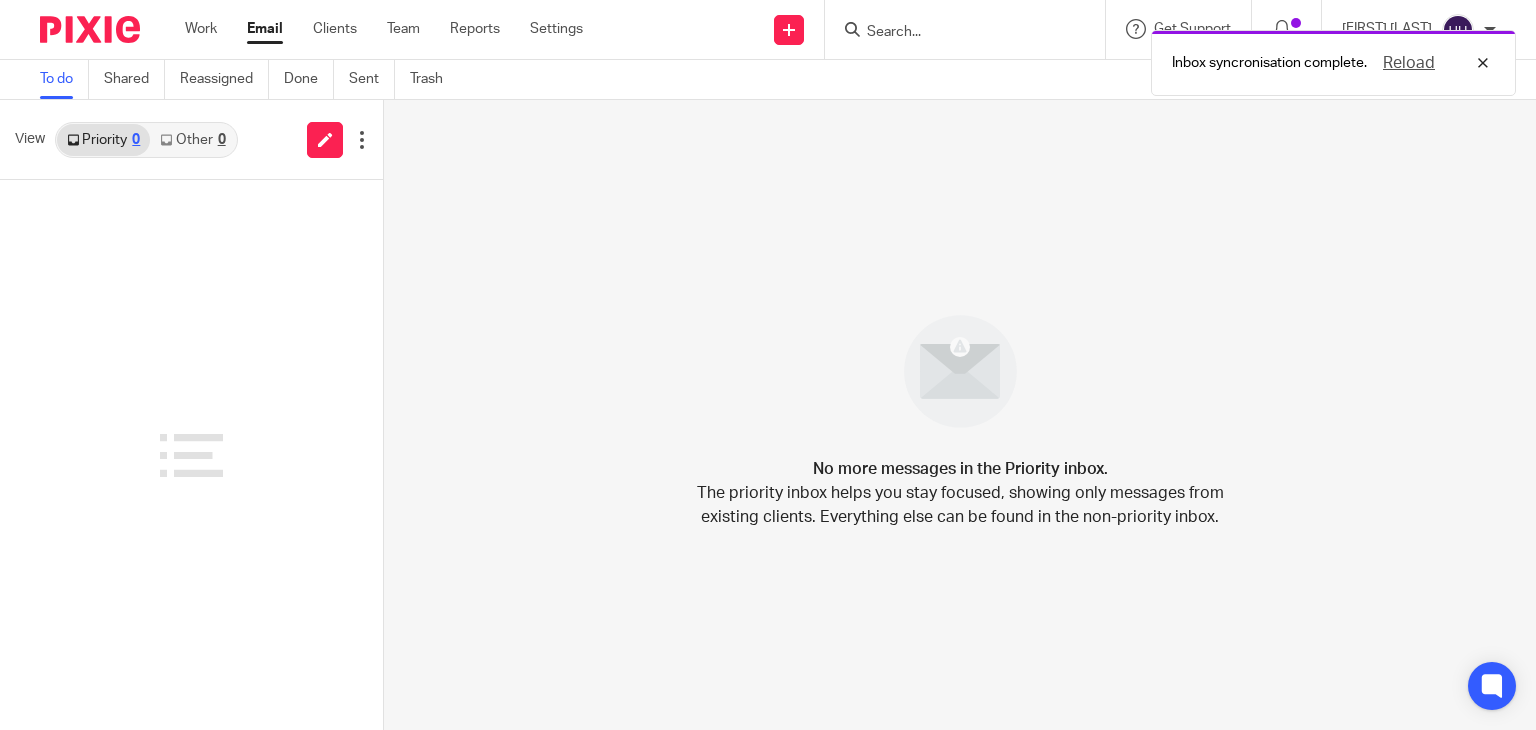 click on "Email" at bounding box center (265, 29) 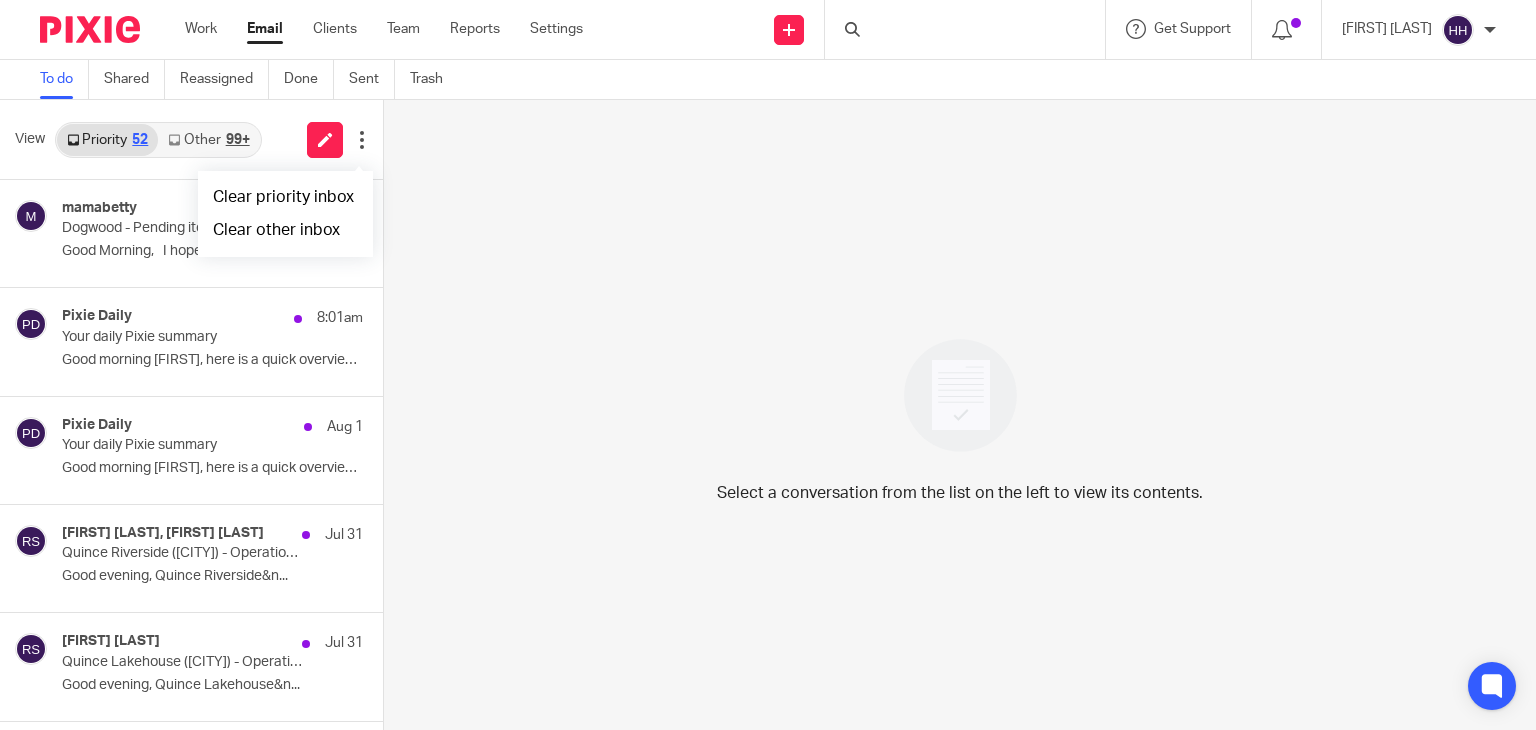 scroll, scrollTop: 0, scrollLeft: 0, axis: both 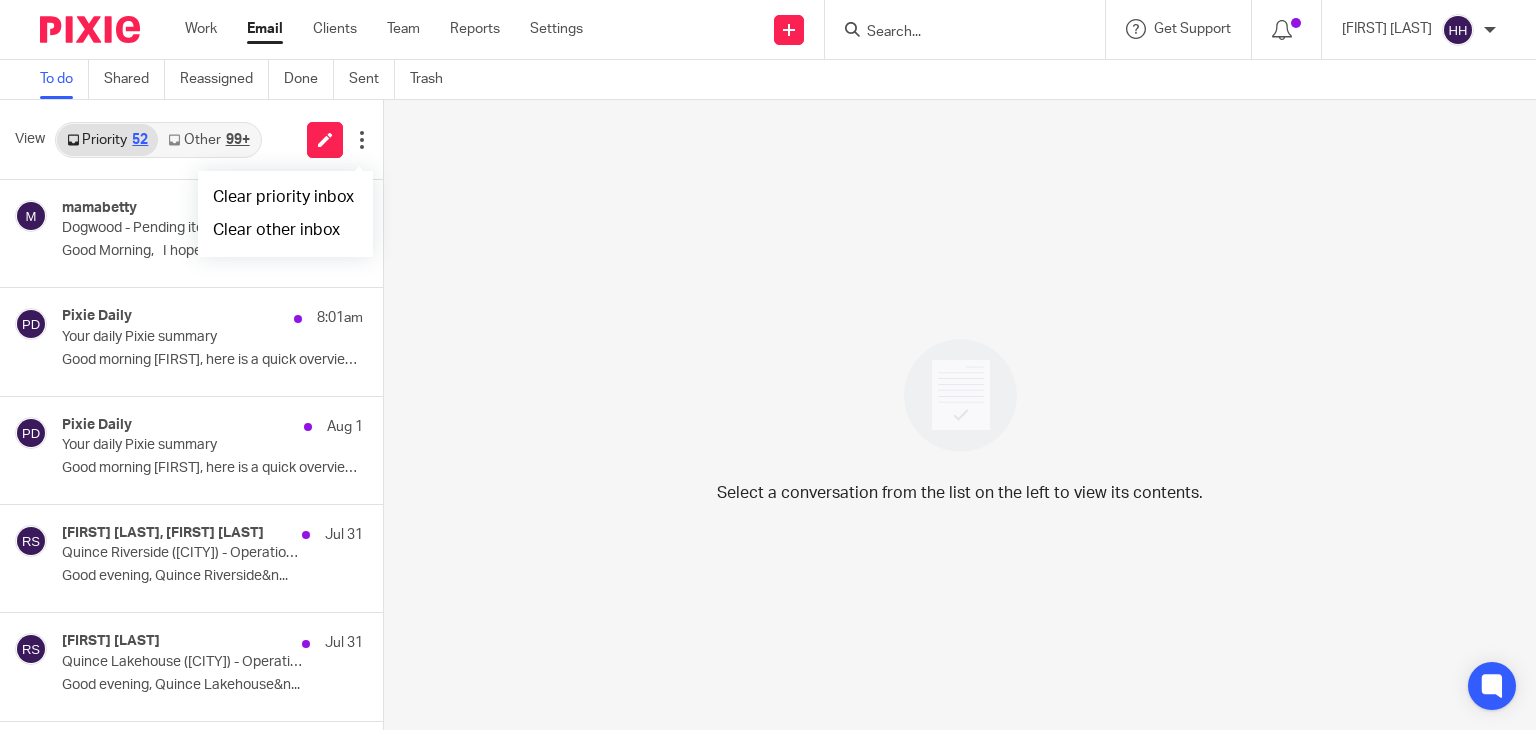 click on "Select a conversation from the list on the left to view its contents." at bounding box center (960, 415) 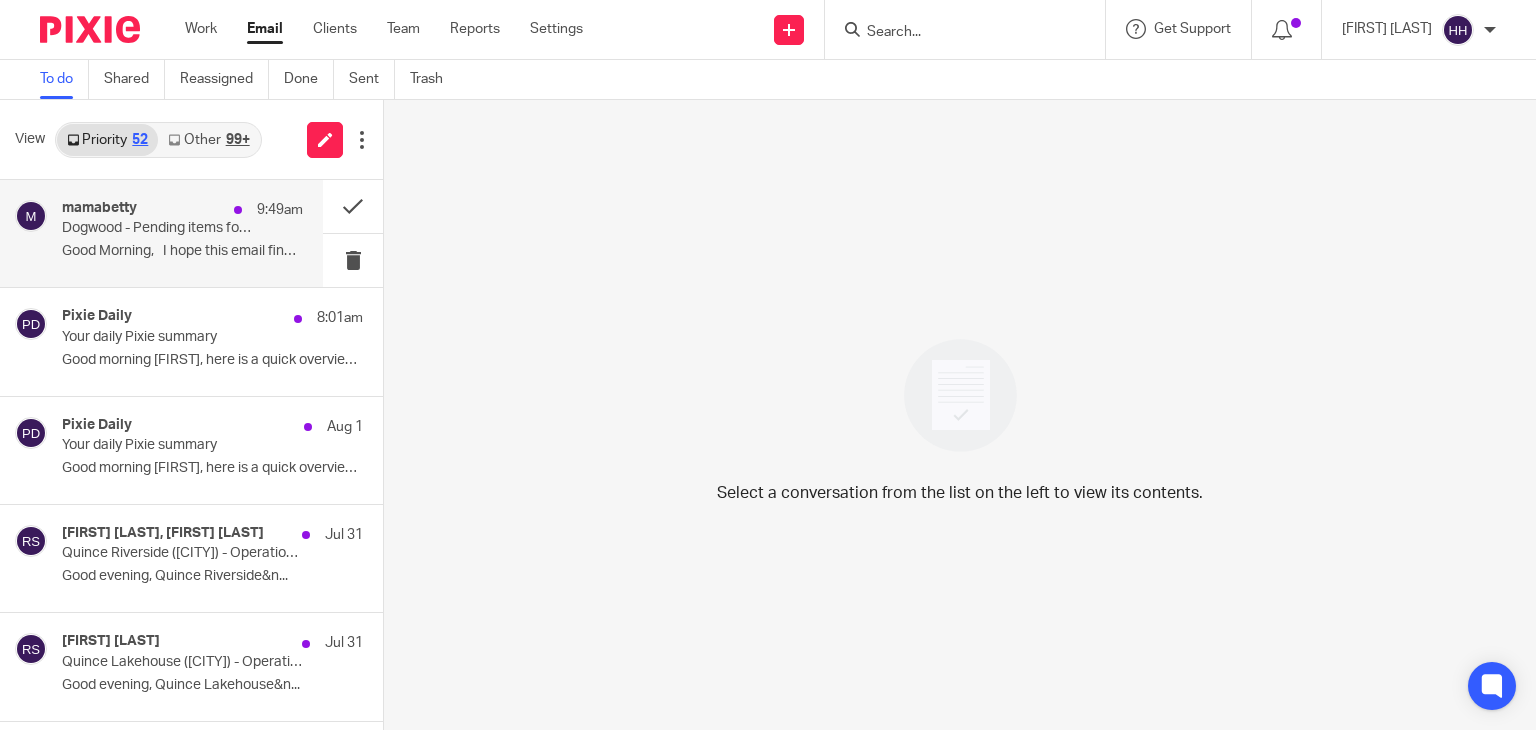 click on "mamabetty
9:49am   Dogwood - Pending items for July close   Good Morning,     I hope this email finds..." at bounding box center [182, 233] 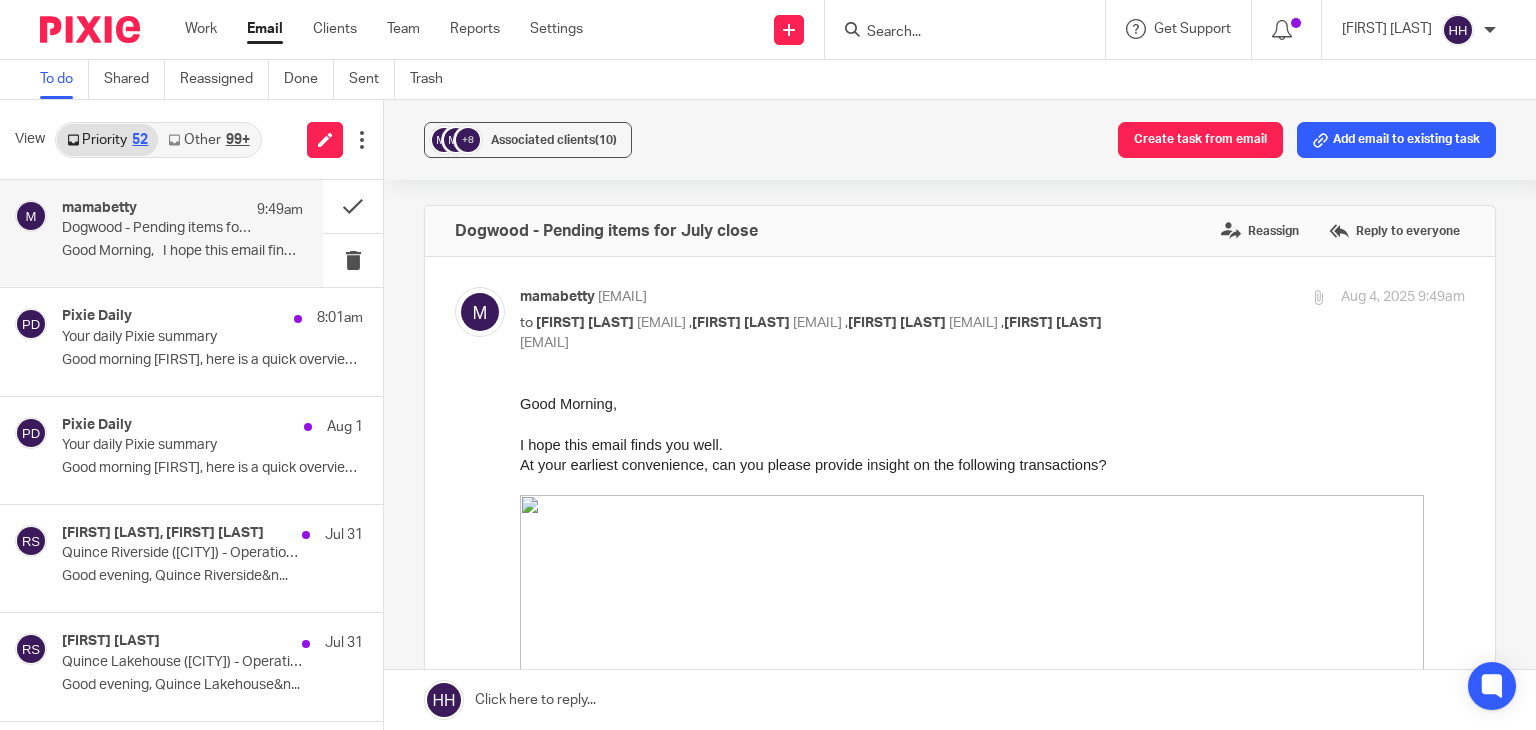 scroll, scrollTop: 0, scrollLeft: 0, axis: both 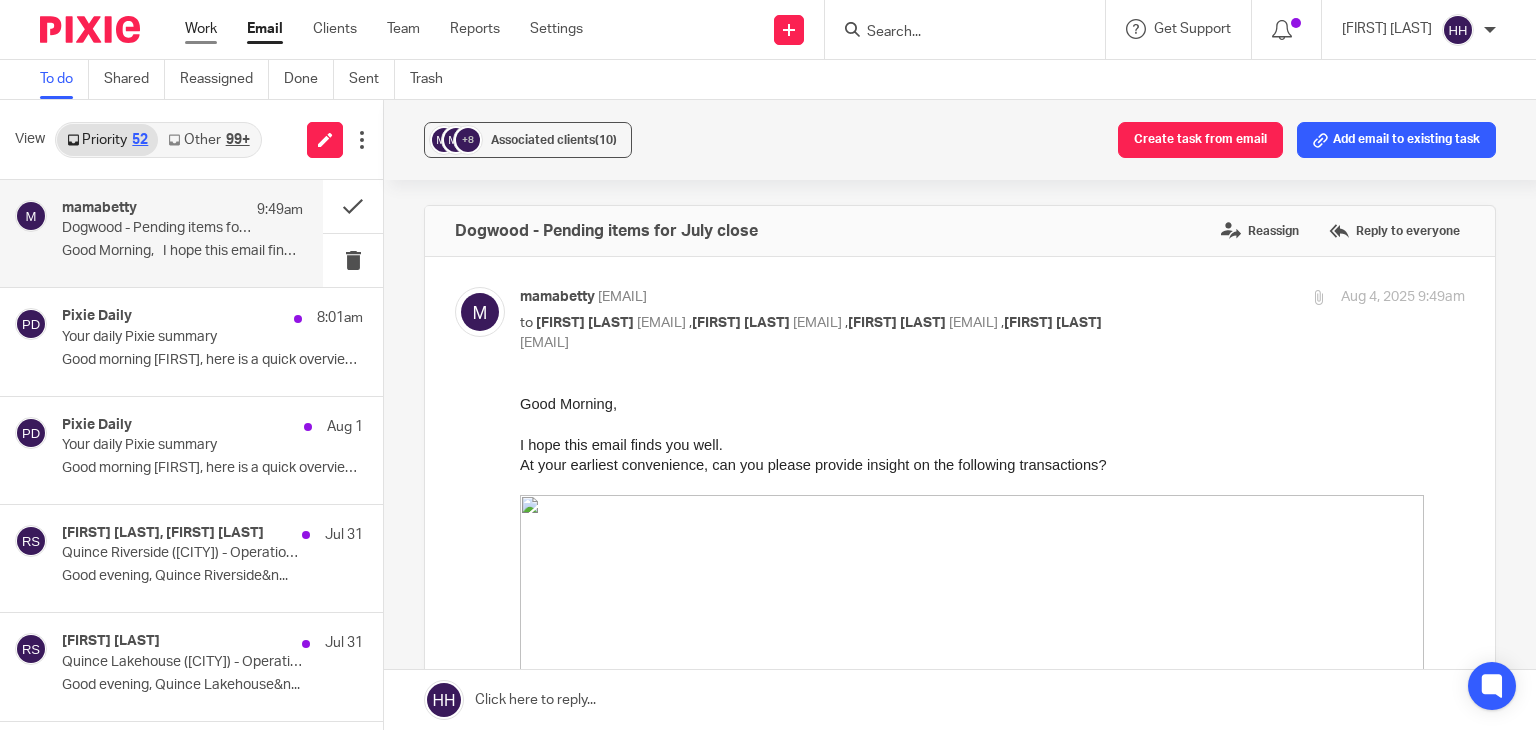 click on "Work" at bounding box center (201, 29) 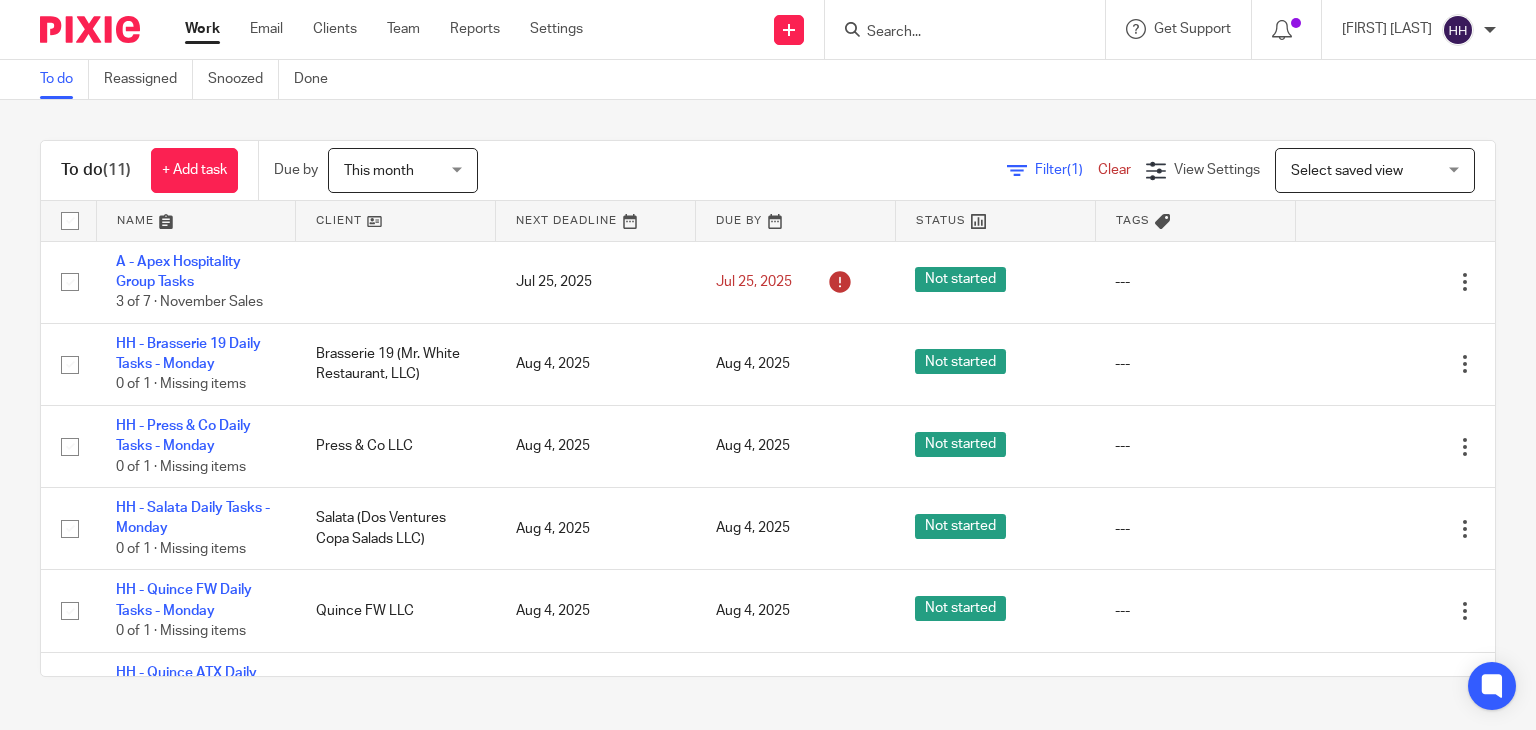 scroll, scrollTop: 0, scrollLeft: 0, axis: both 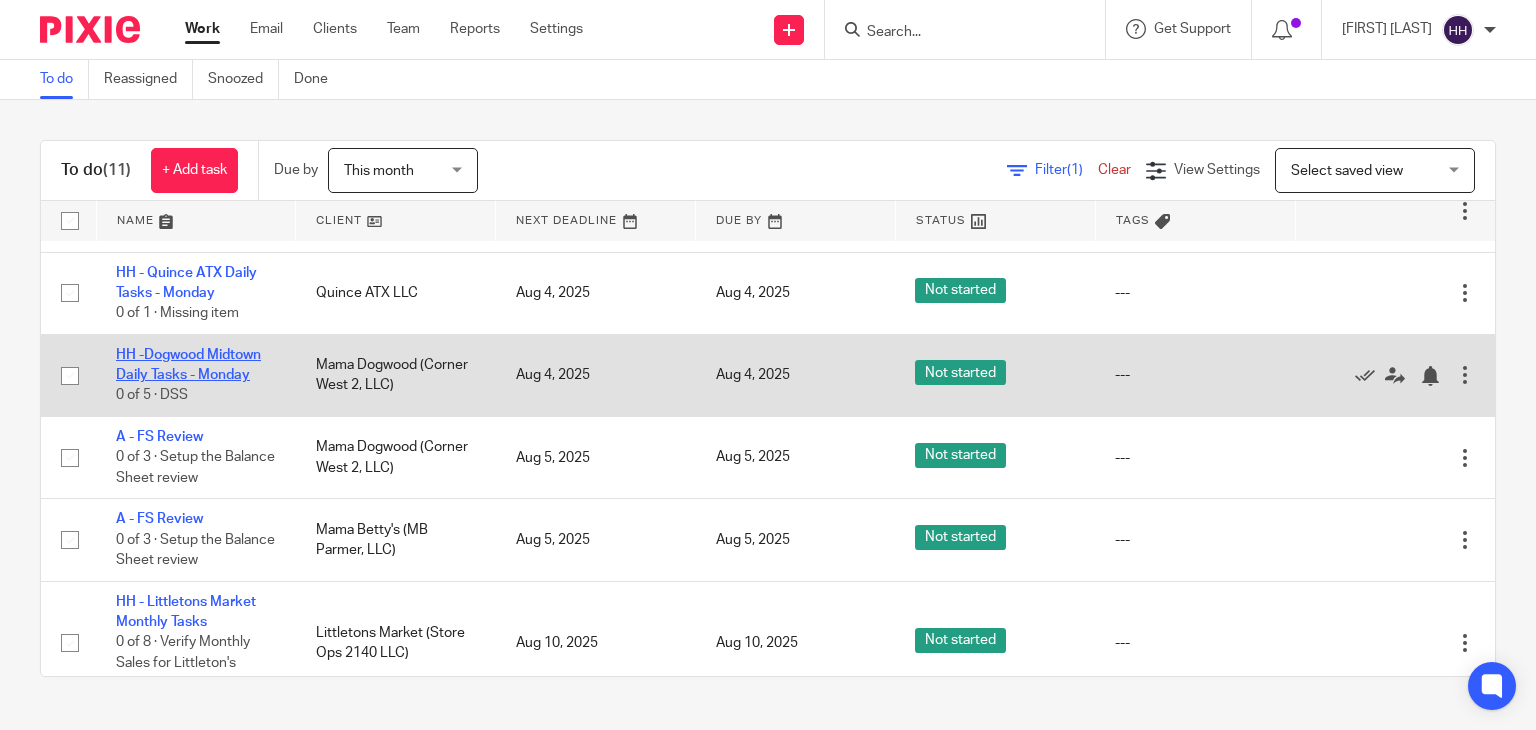 click on "HH -Dogwood Midtown Daily Tasks - Monday" at bounding box center [188, 365] 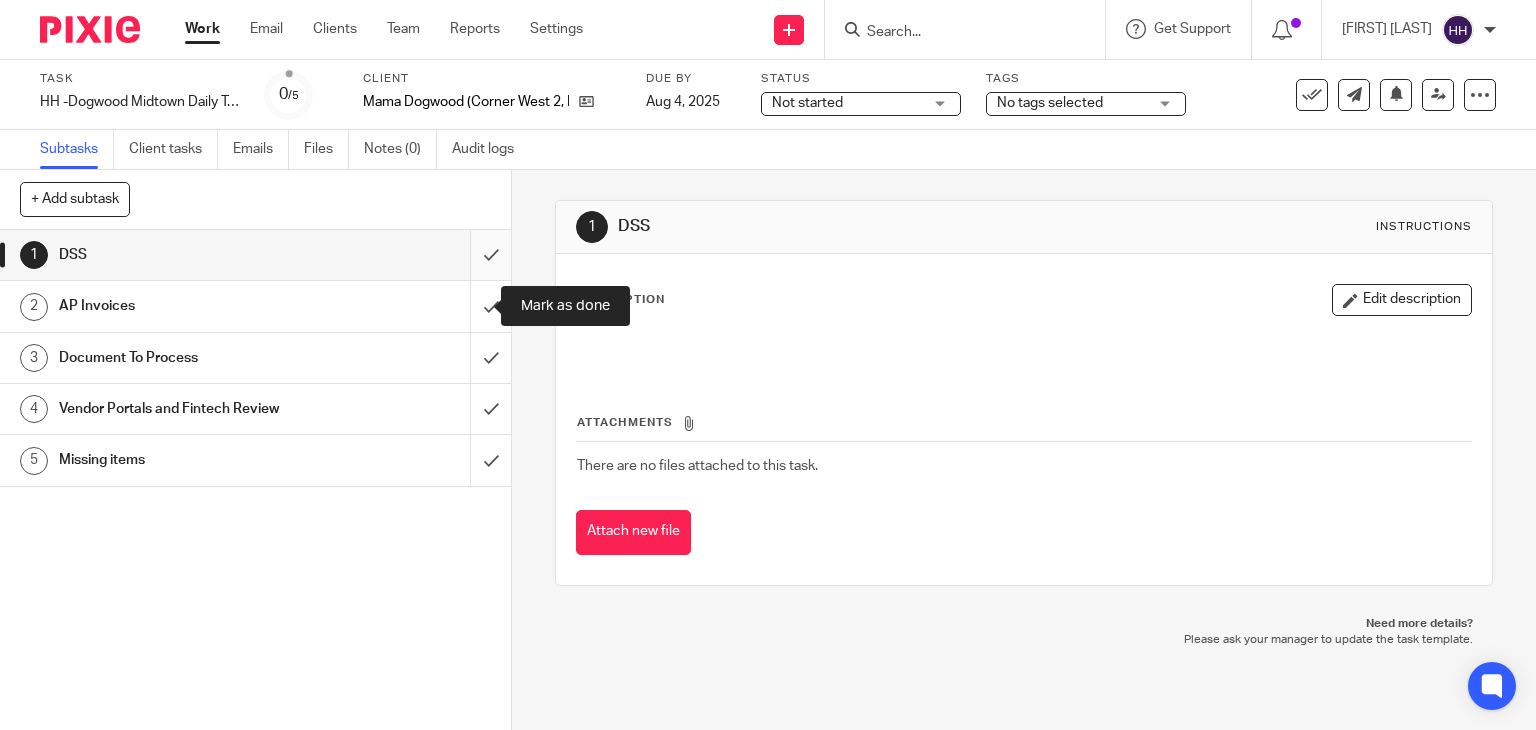 scroll, scrollTop: 0, scrollLeft: 0, axis: both 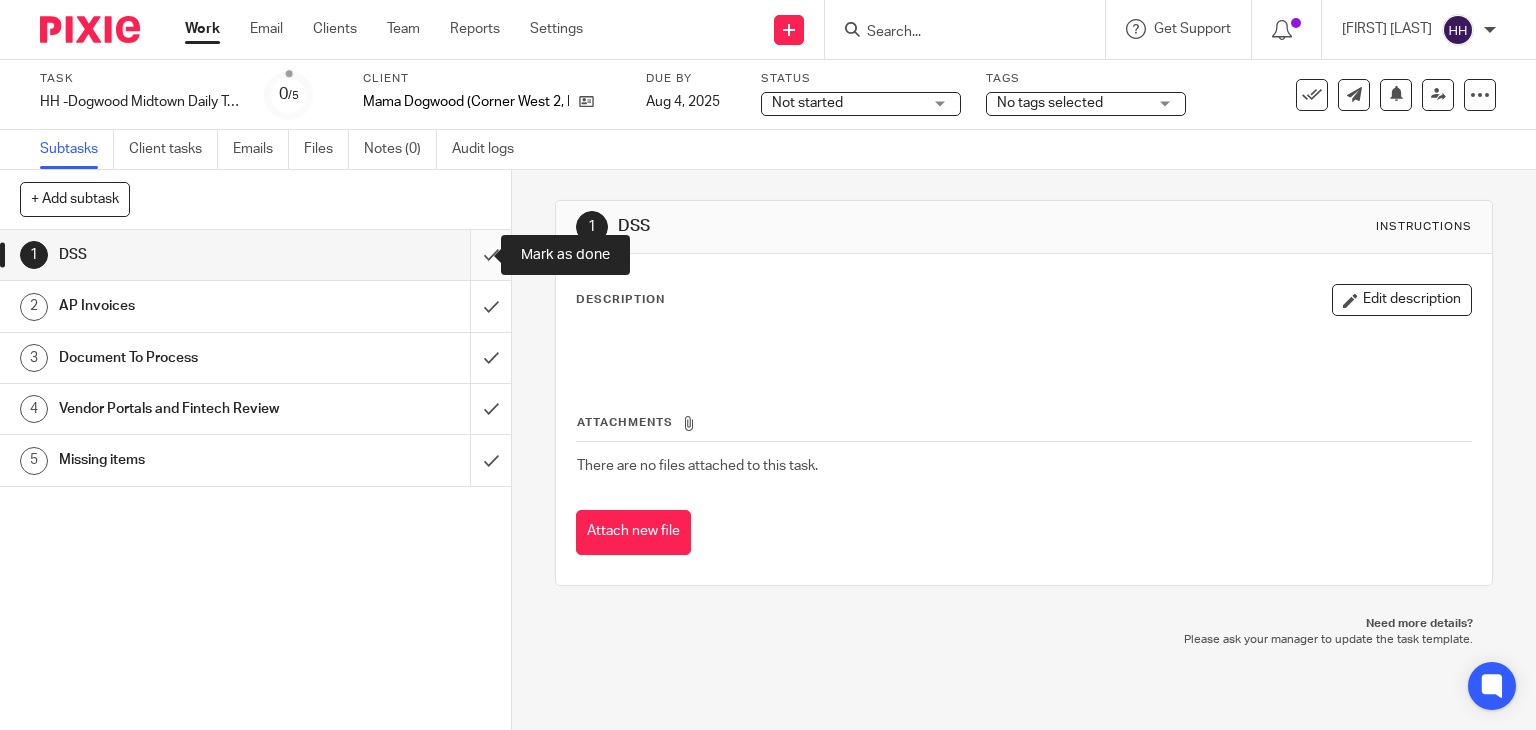 click at bounding box center [255, 255] 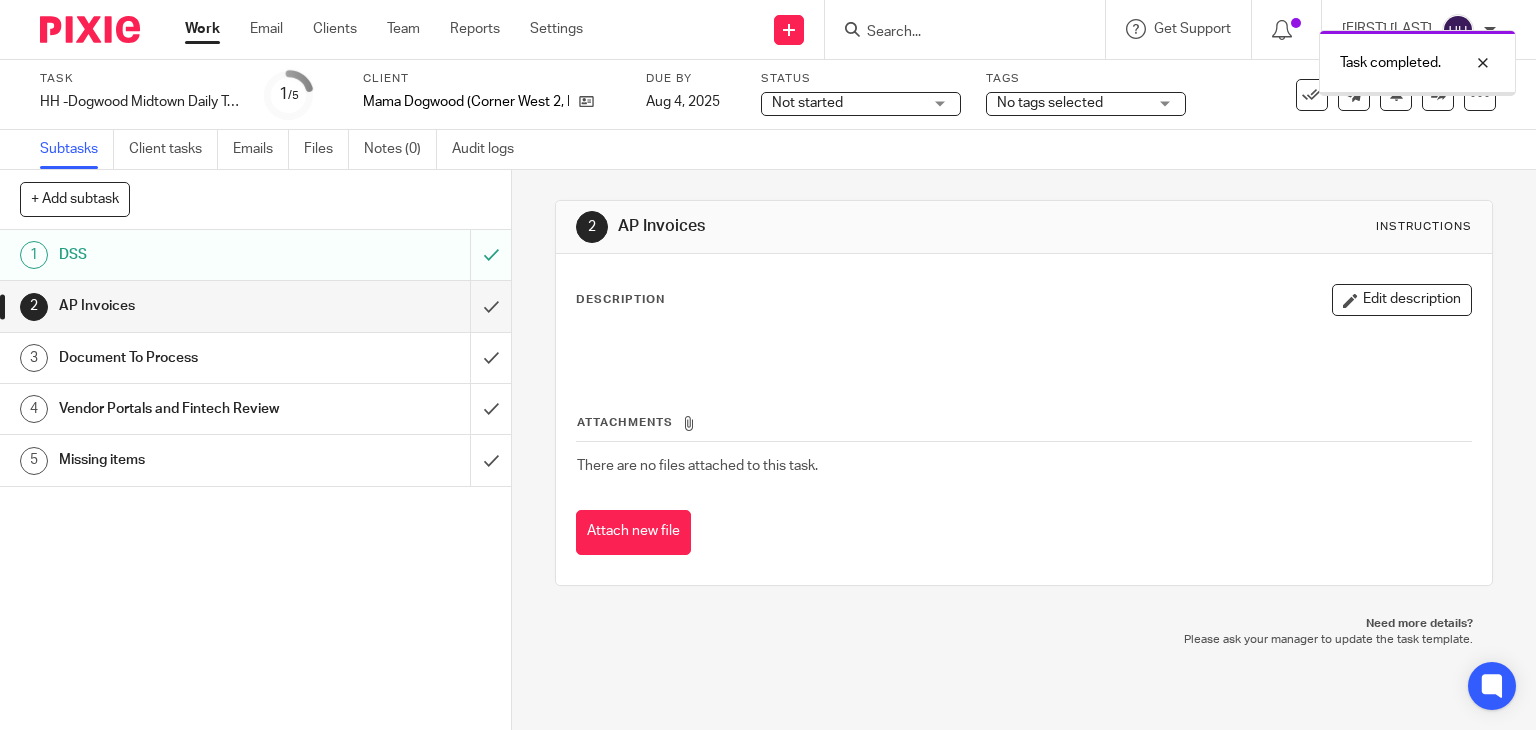 scroll, scrollTop: 0, scrollLeft: 0, axis: both 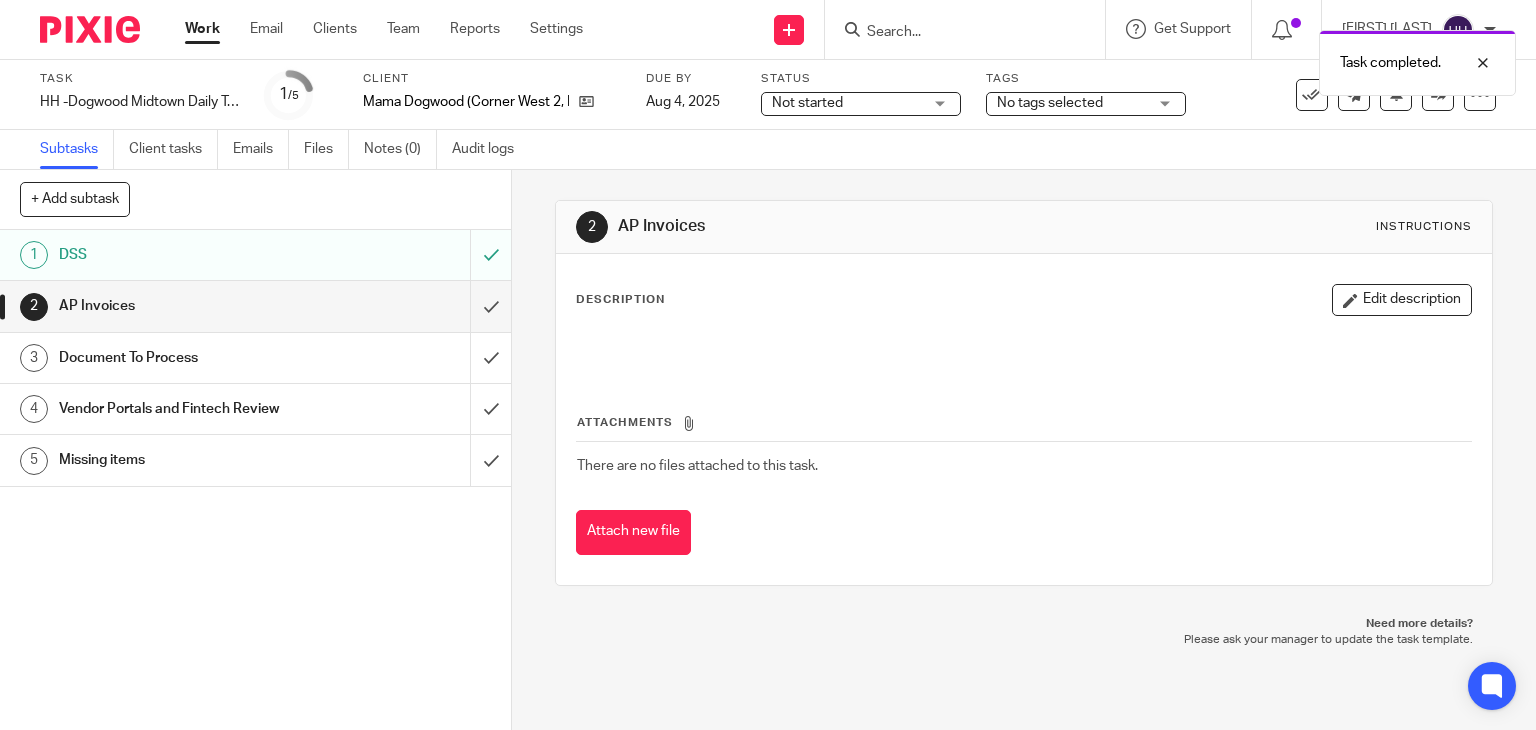 click on "Task completed." at bounding box center (1142, 58) 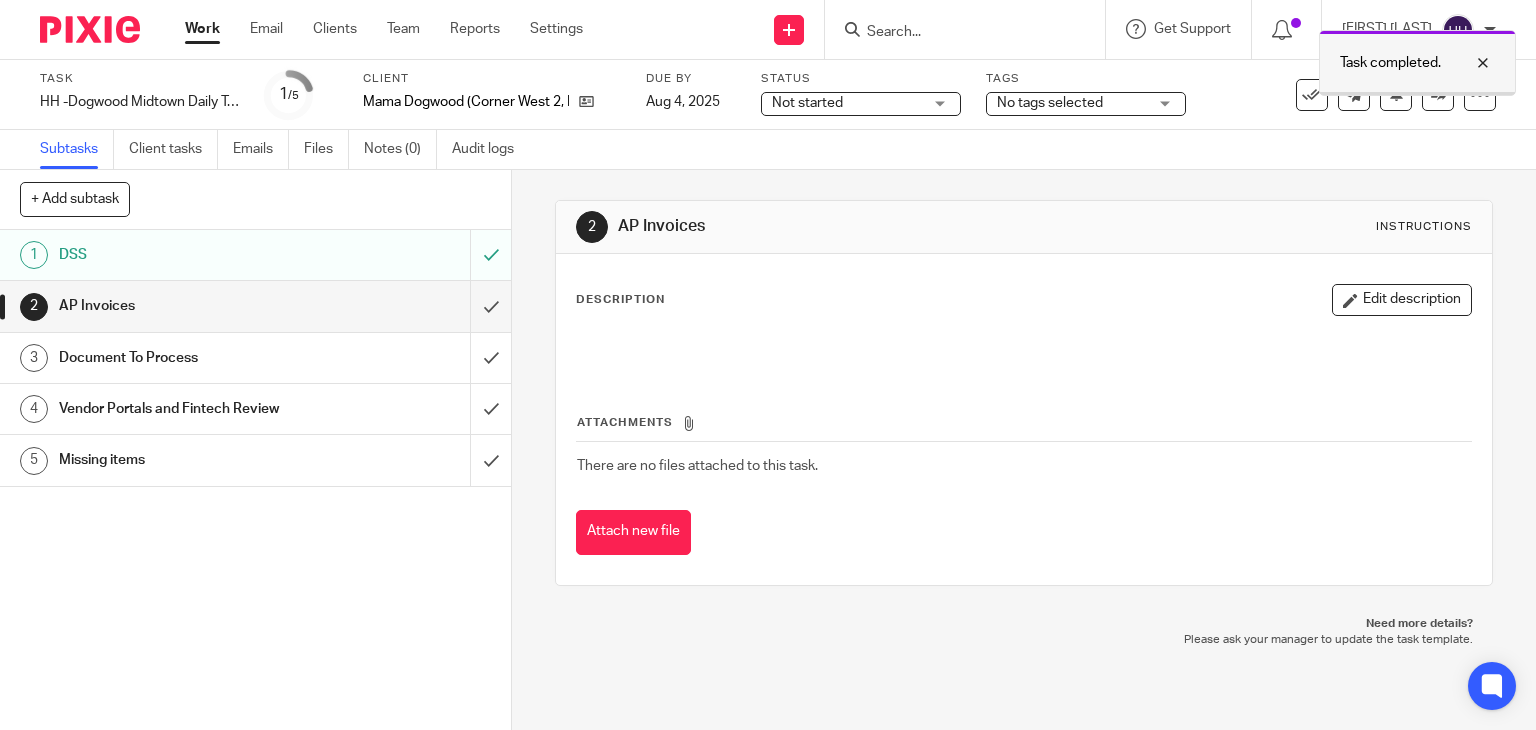 click at bounding box center (1468, 63) 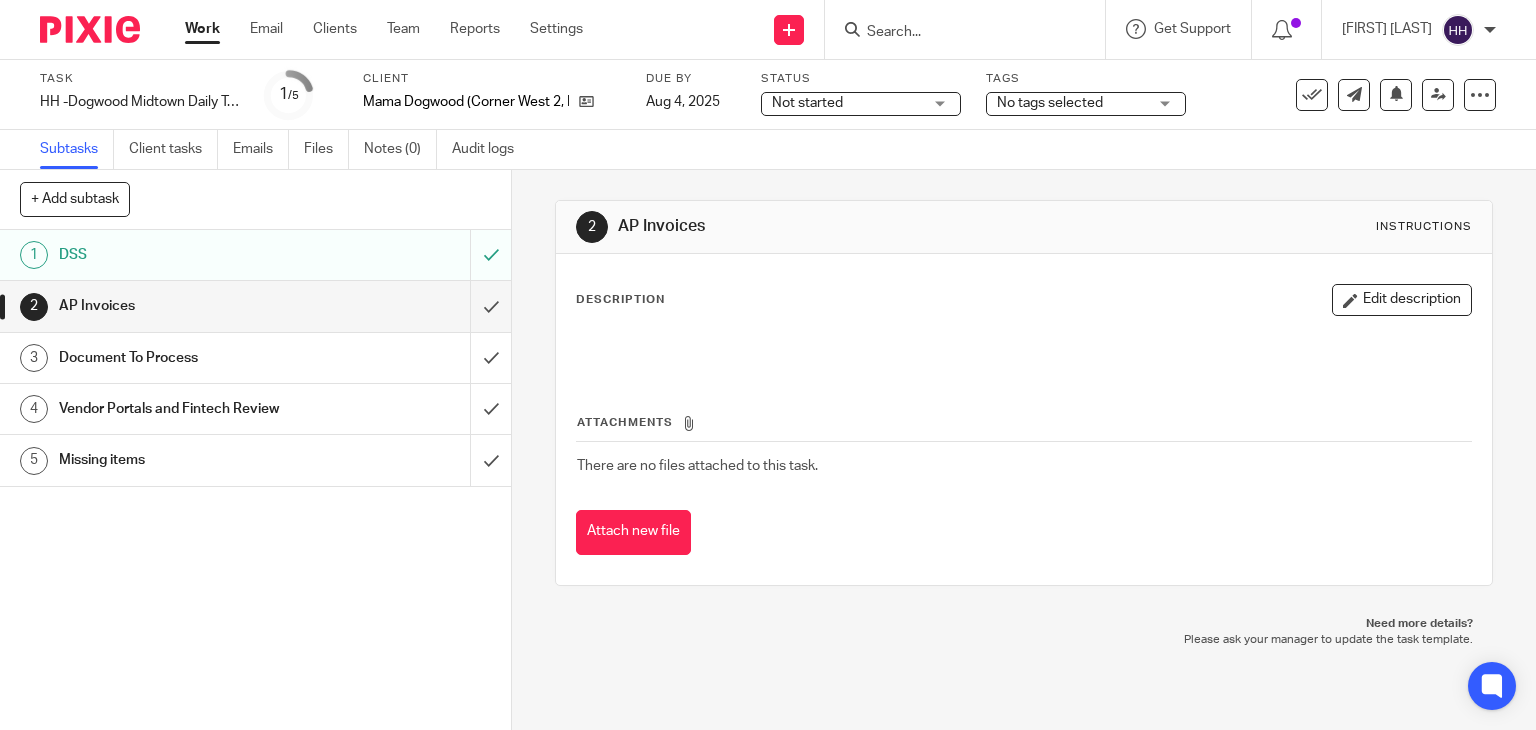 click at bounding box center (1287, 29) 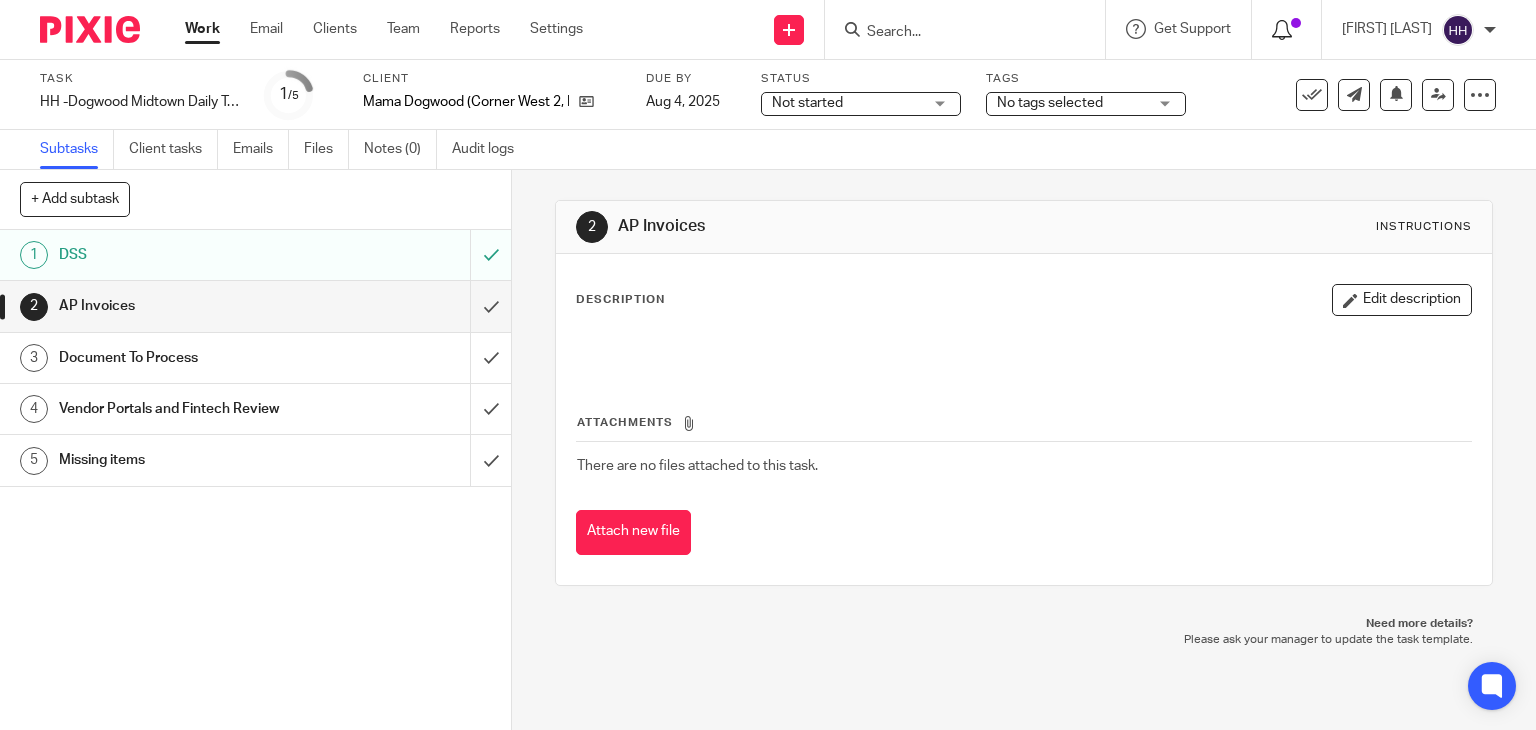 click at bounding box center [1282, 30] 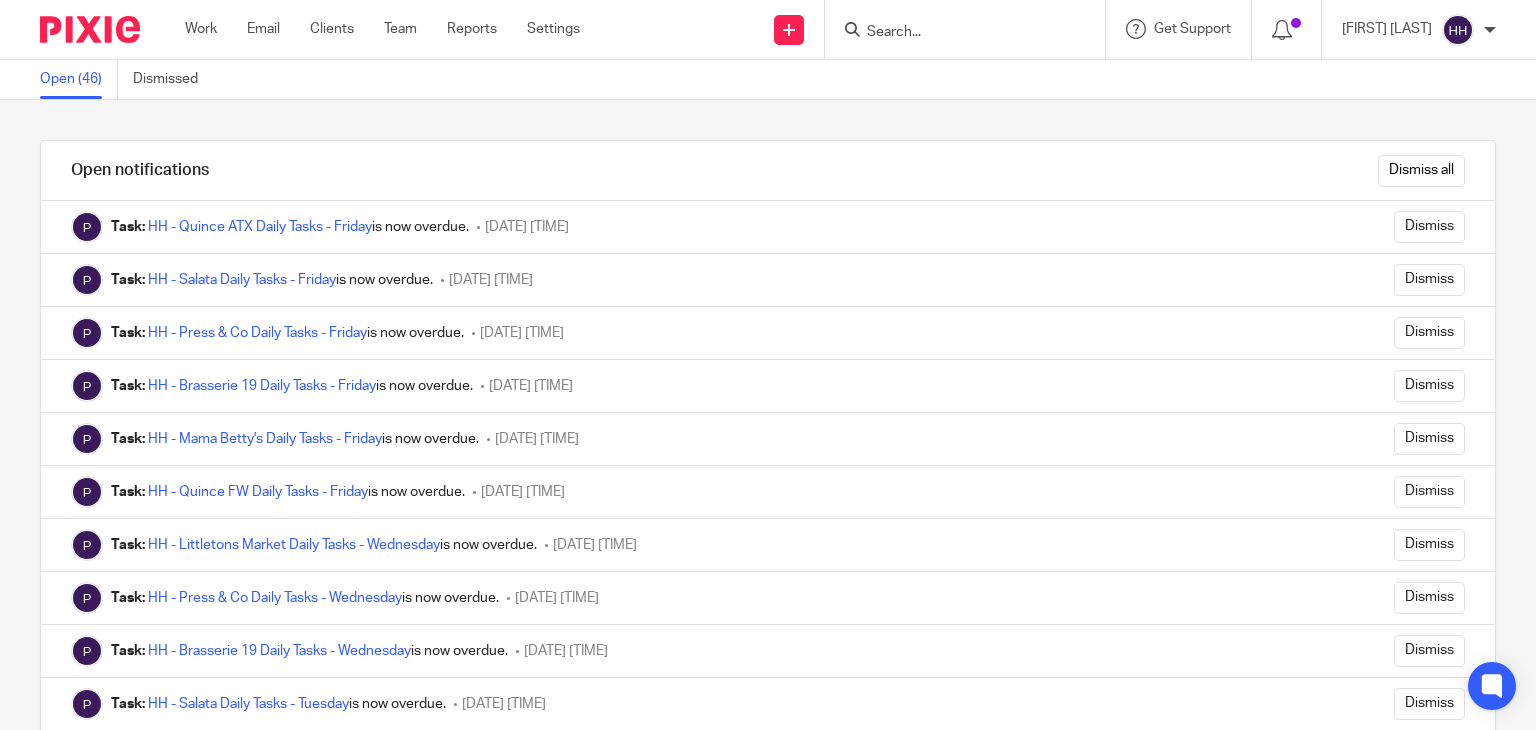 scroll, scrollTop: 0, scrollLeft: 0, axis: both 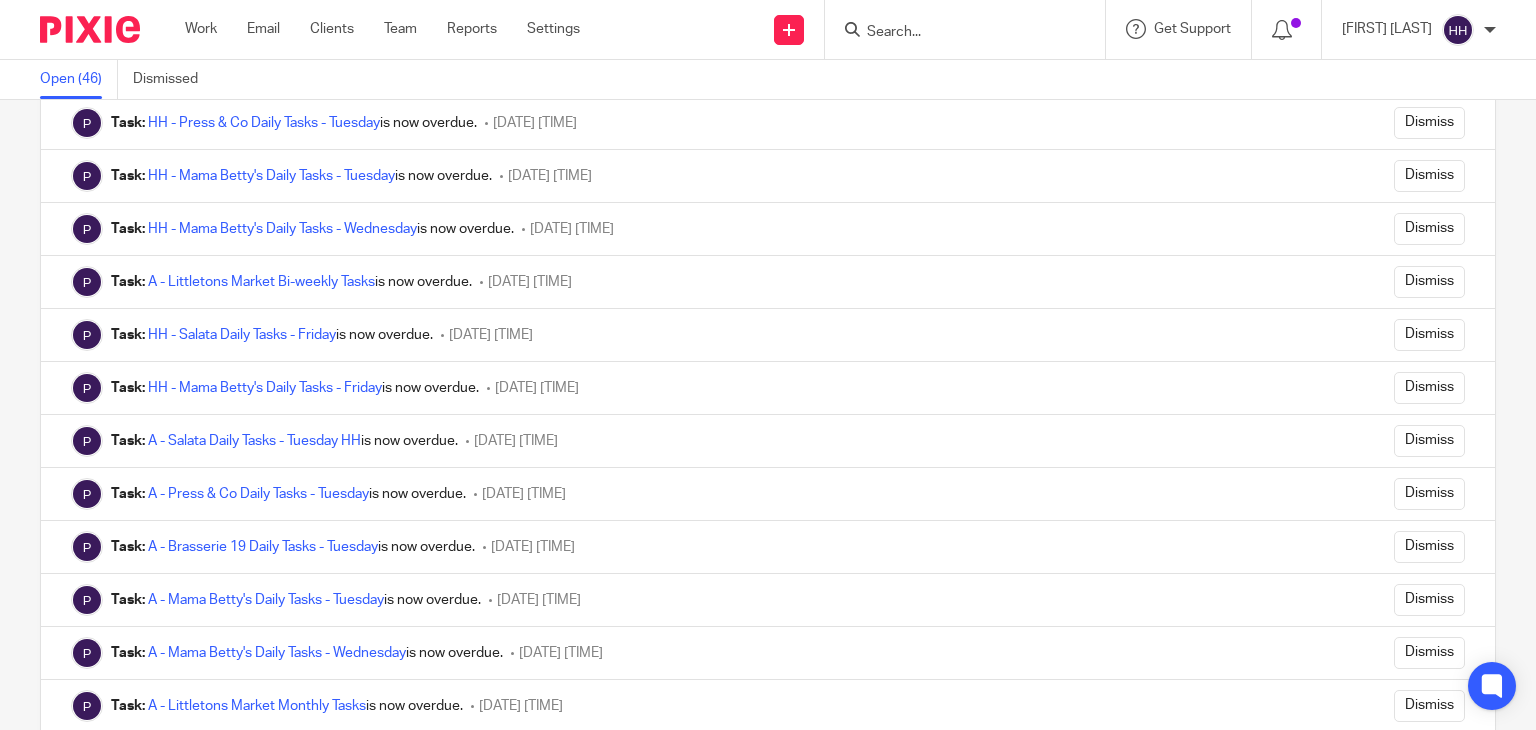 click at bounding box center [90, 29] 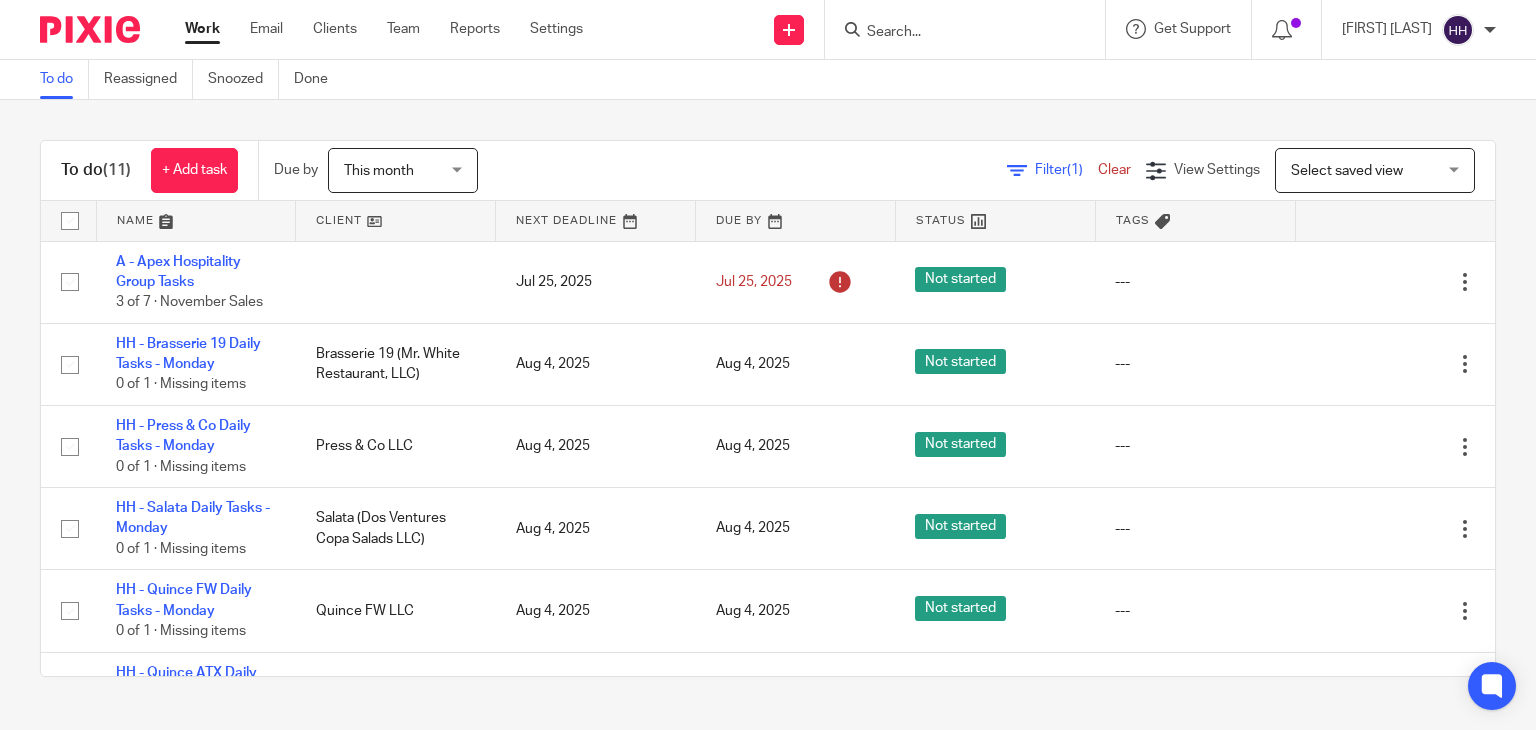 scroll, scrollTop: 0, scrollLeft: 0, axis: both 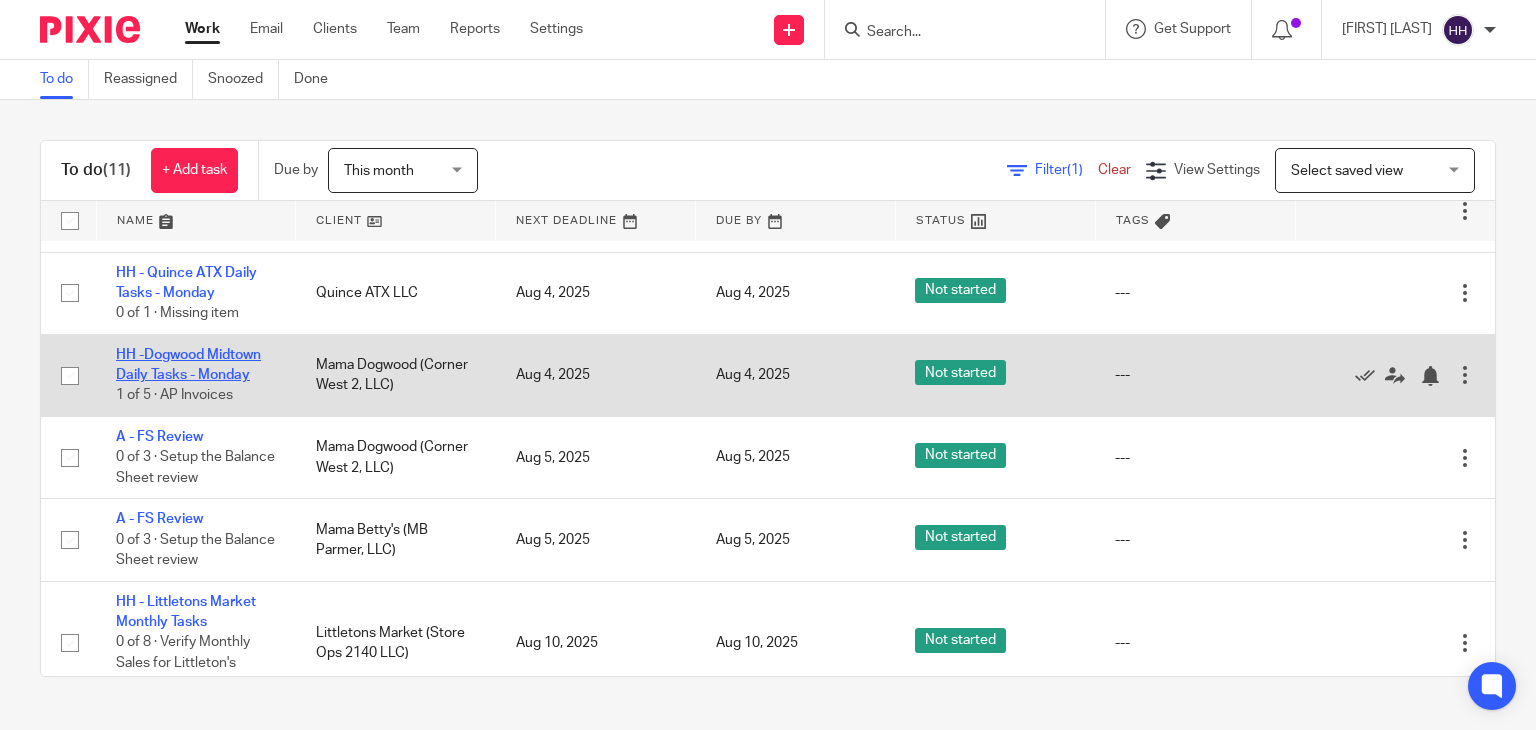 click on "HH -Dogwood Midtown Daily Tasks - Monday" at bounding box center (188, 365) 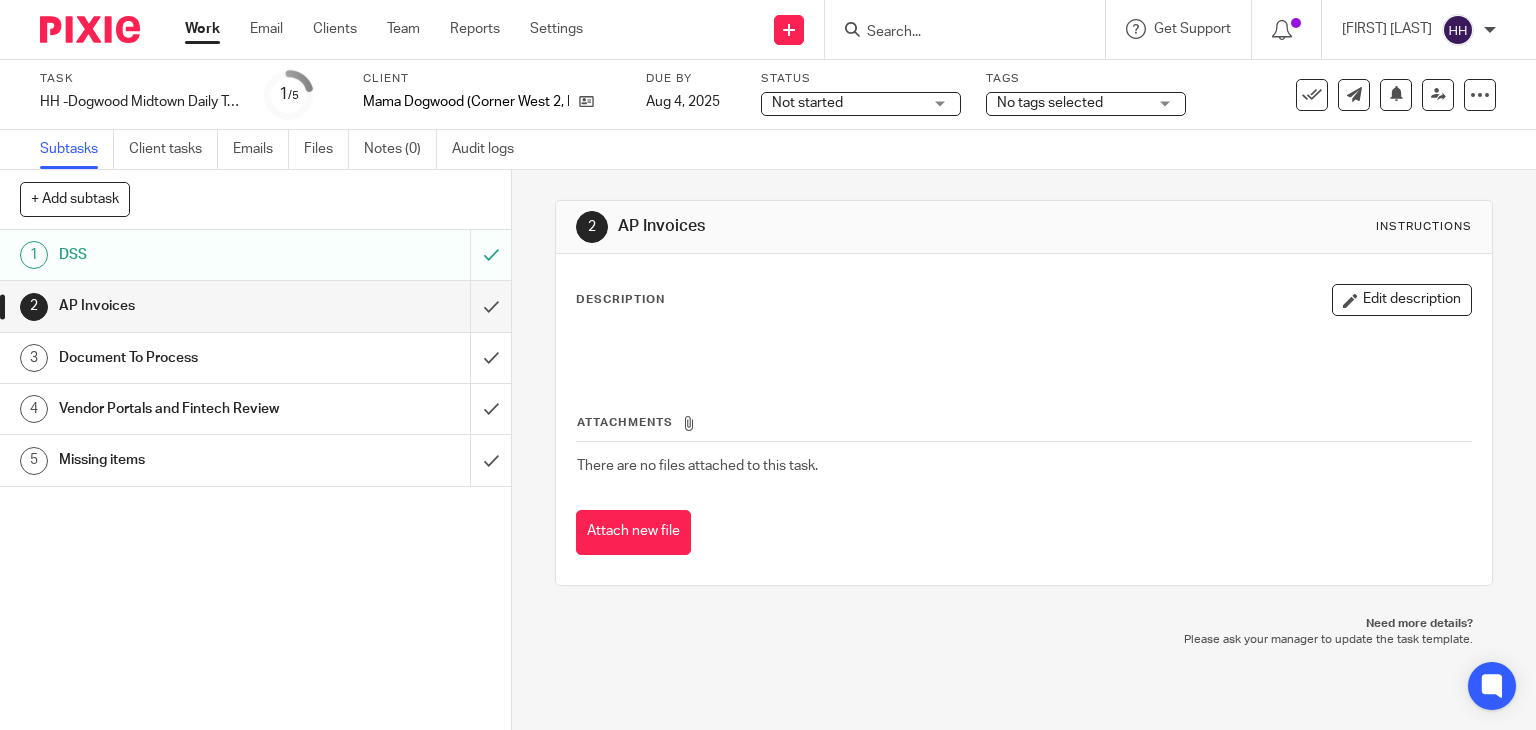 scroll, scrollTop: 0, scrollLeft: 0, axis: both 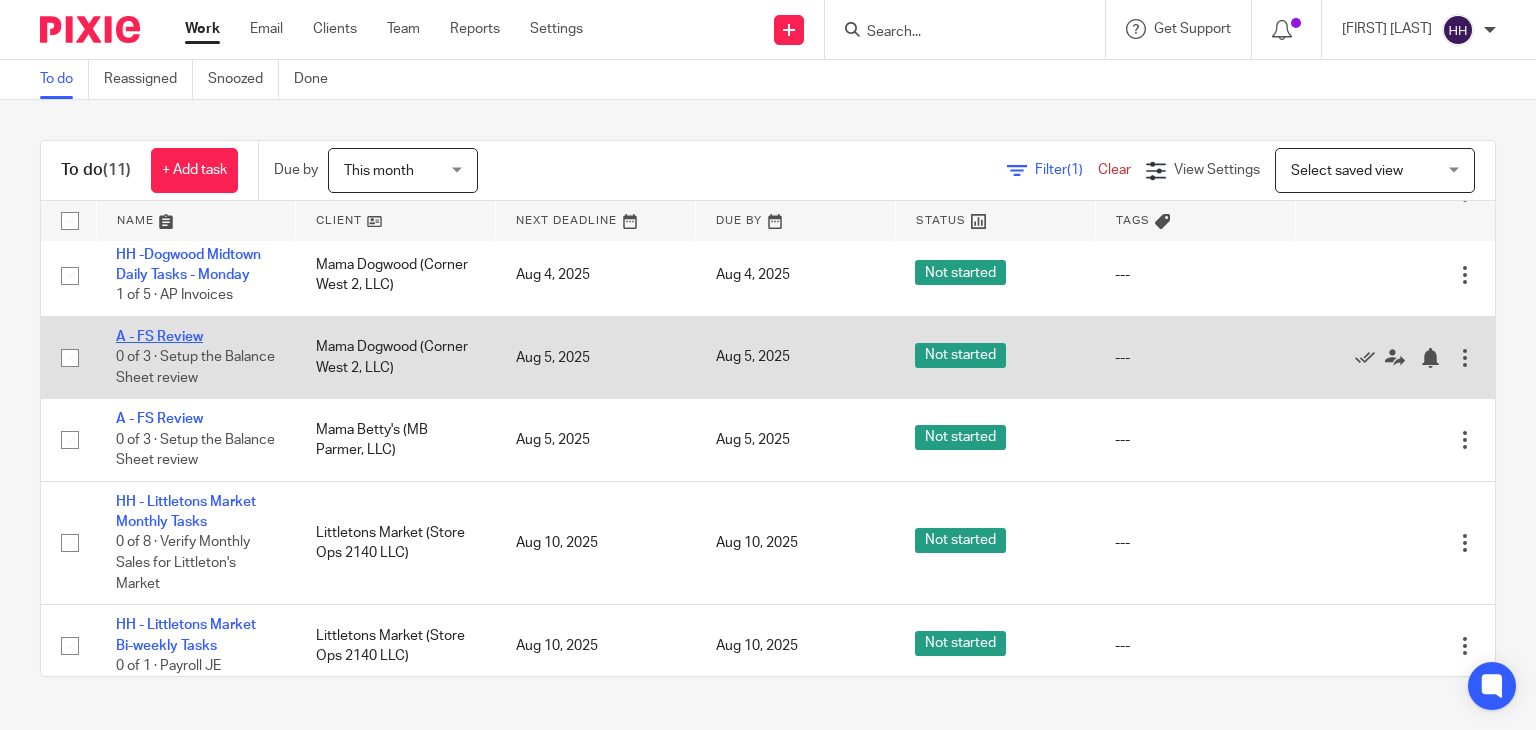 click on "A - FS Review" at bounding box center [159, 337] 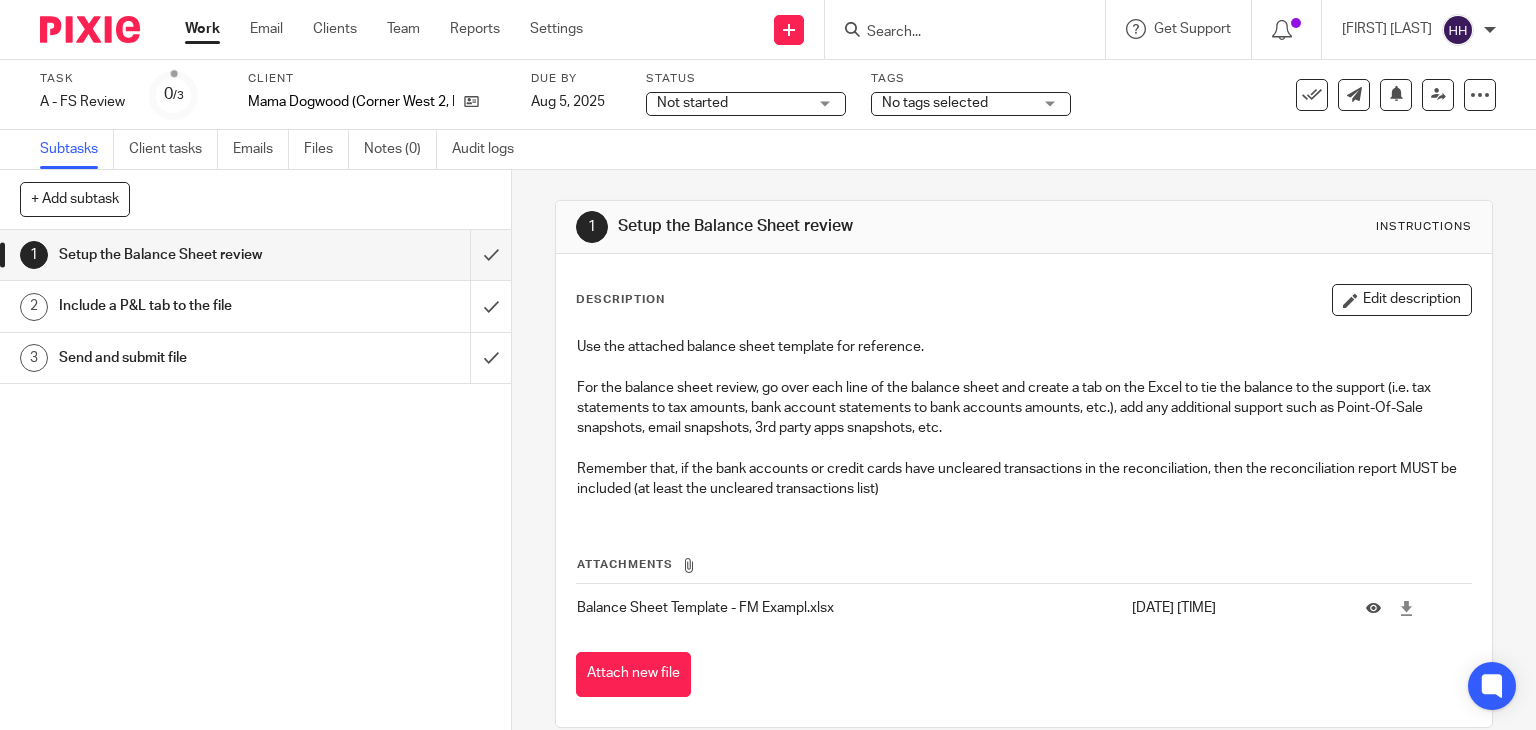 scroll, scrollTop: 0, scrollLeft: 0, axis: both 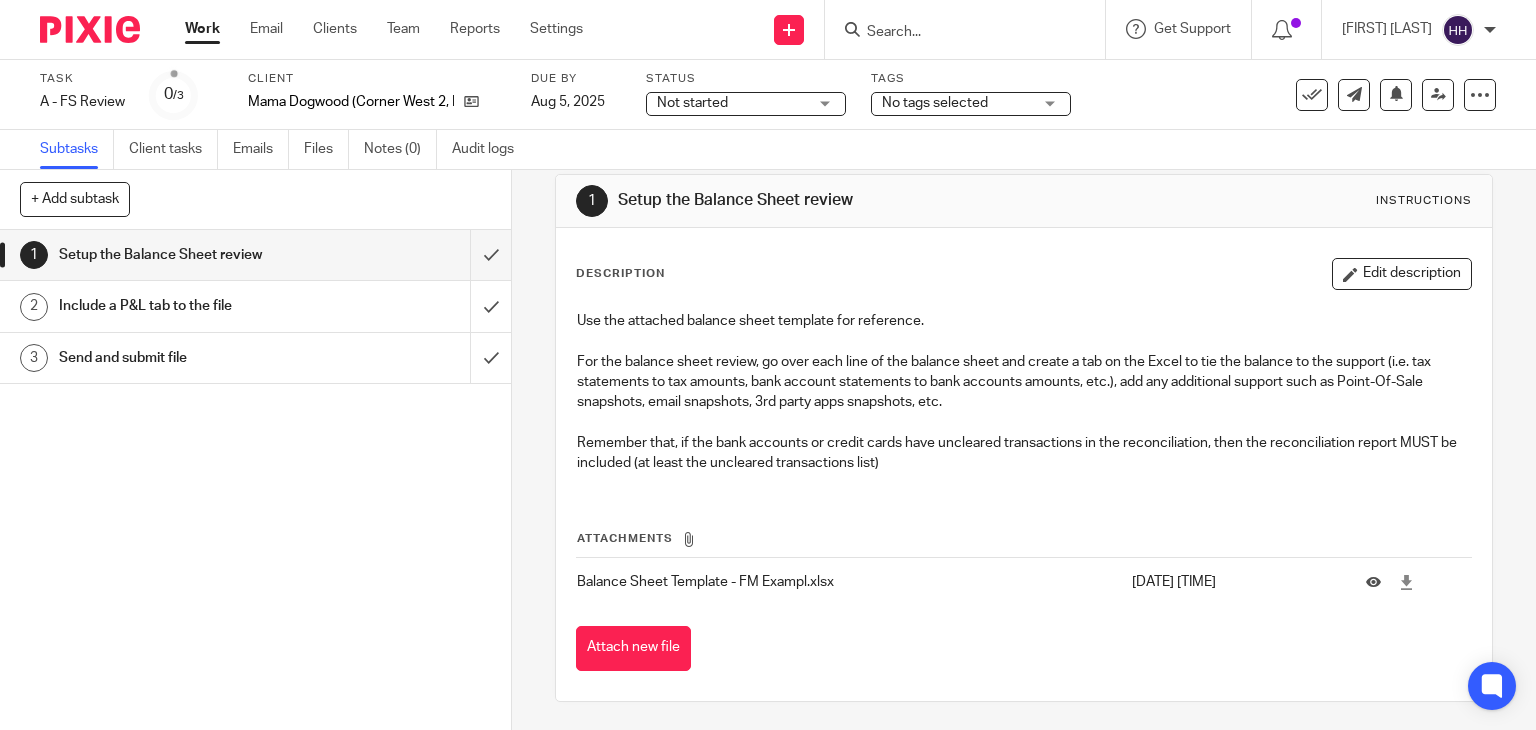 click on "Include a P&L tab to the file" at bounding box center [189, 306] 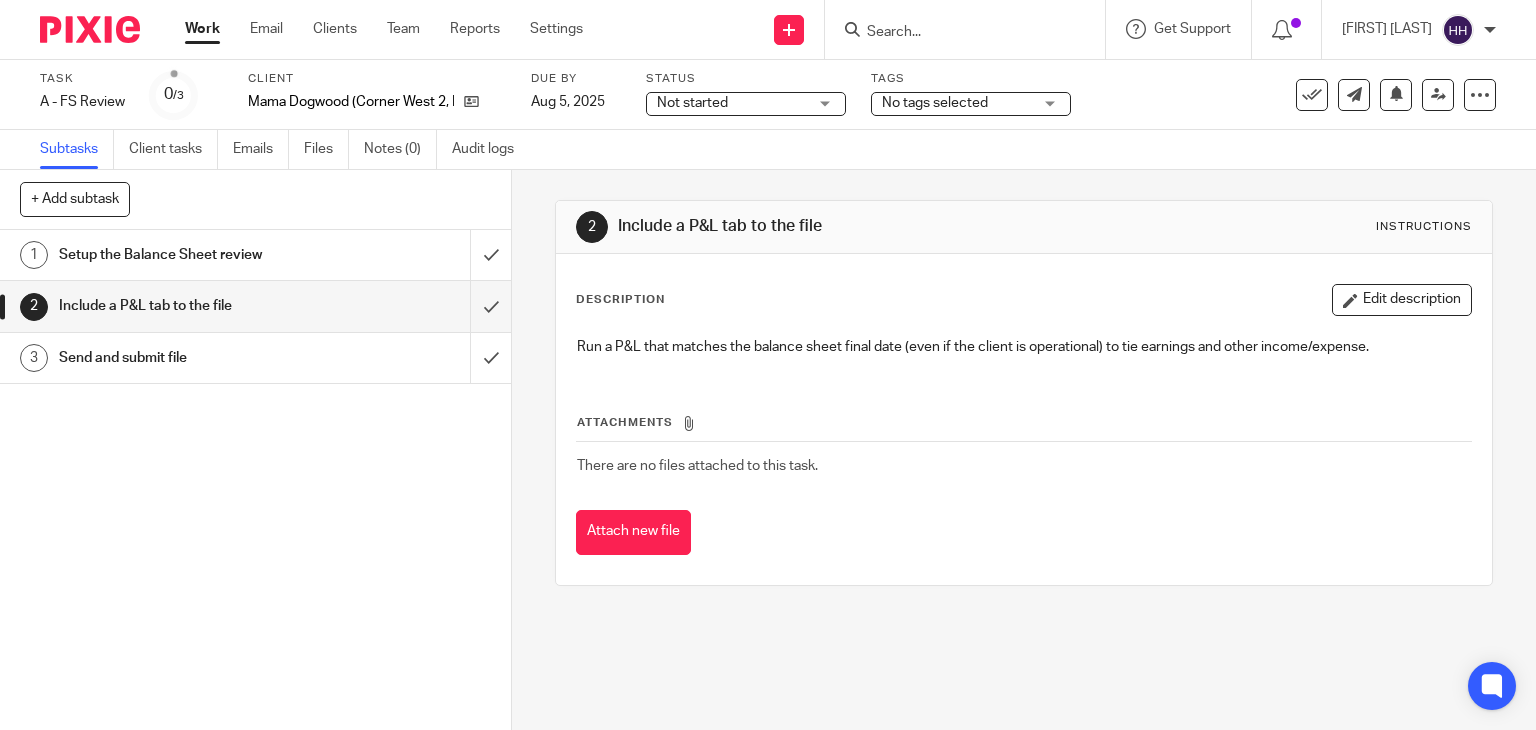 scroll, scrollTop: 0, scrollLeft: 0, axis: both 